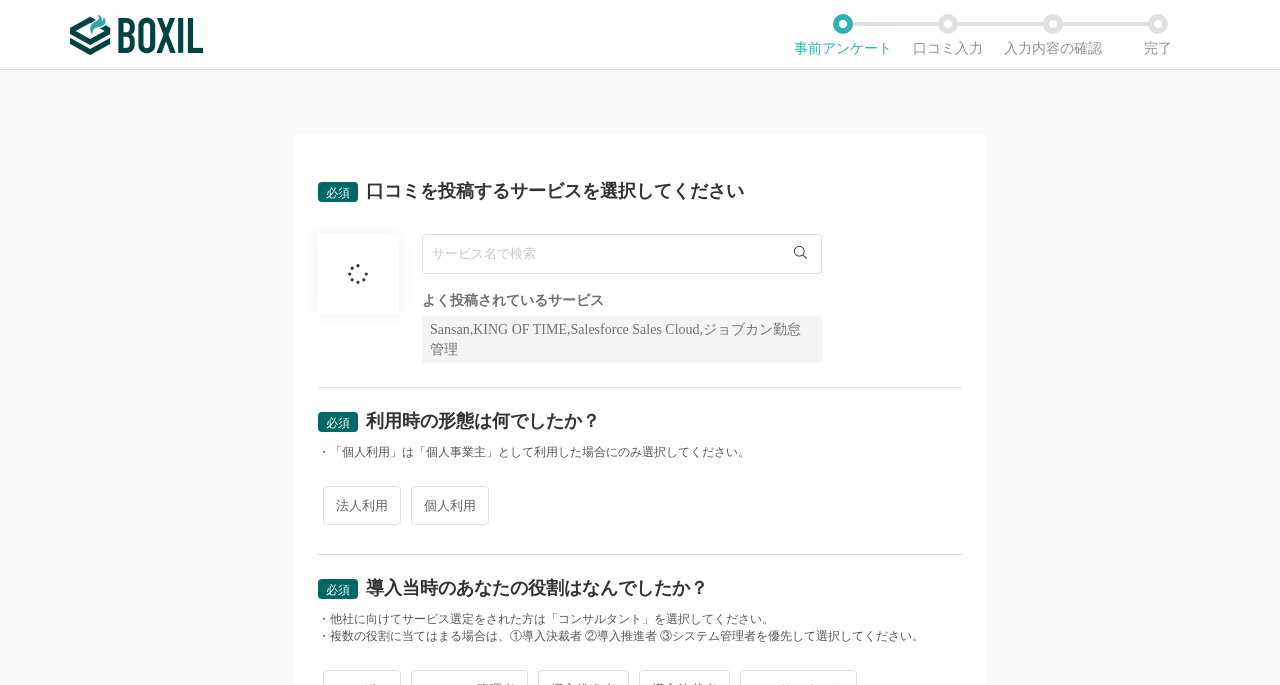 scroll, scrollTop: 0, scrollLeft: 0, axis: both 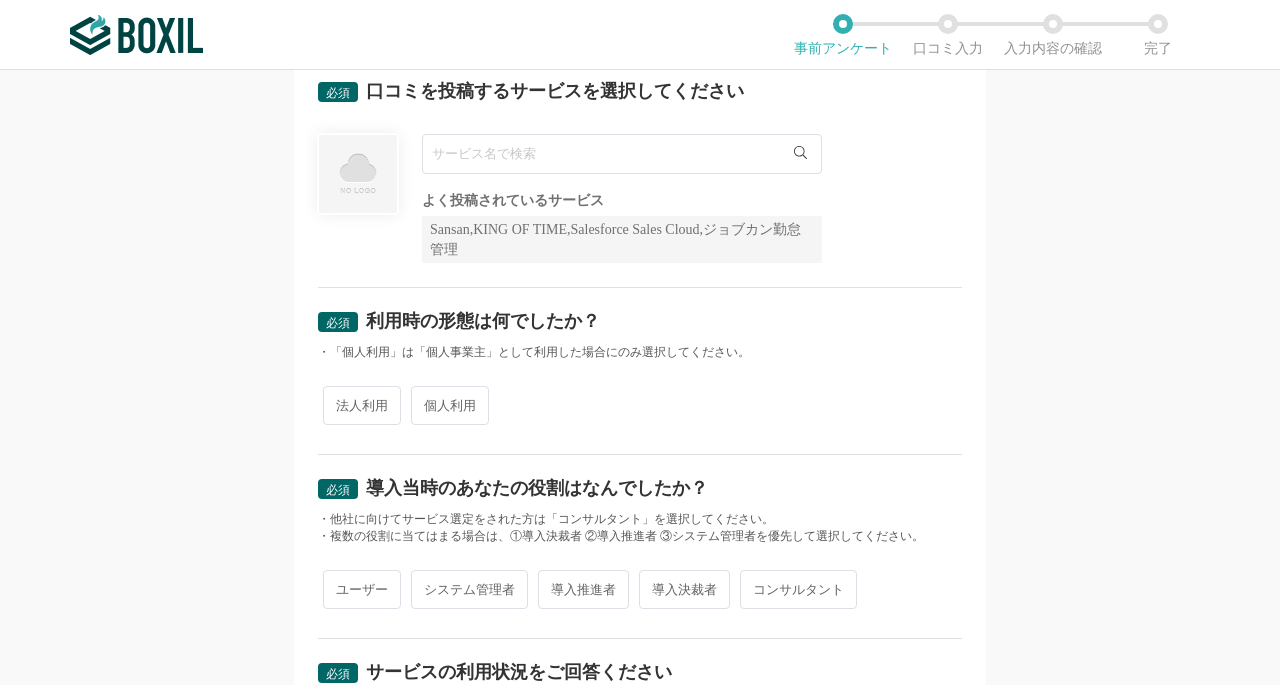 click at bounding box center [622, 154] 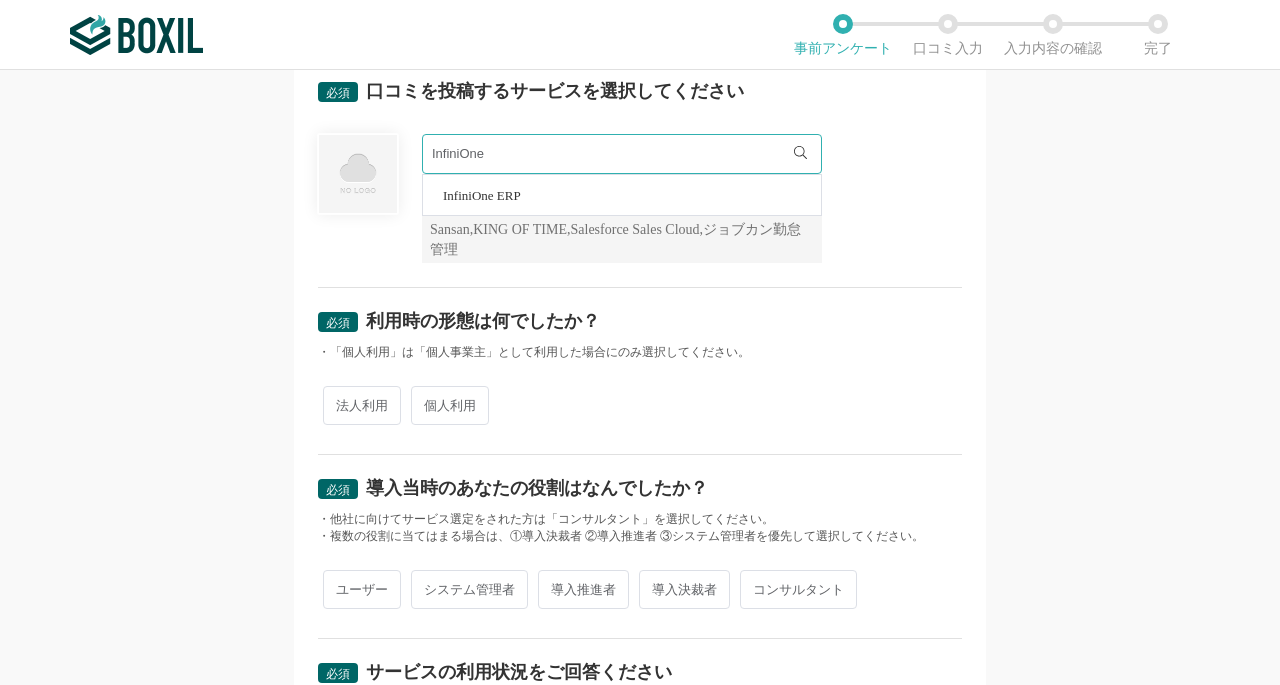 type on "InfiniOne" 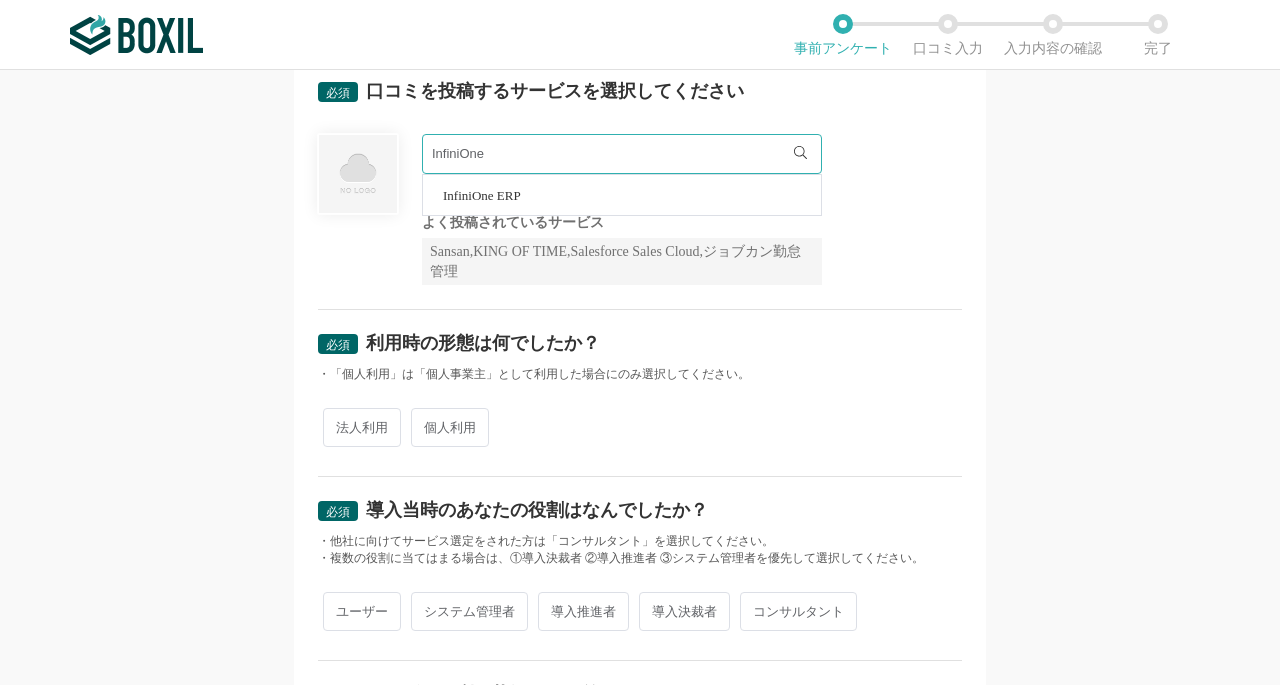 click on "利用時の形態は何でしたか？ ・「個人利用」は「個人事業主」として利用した場合にのみ選択してください。 法人利用 個人利用" at bounding box center (640, 393) 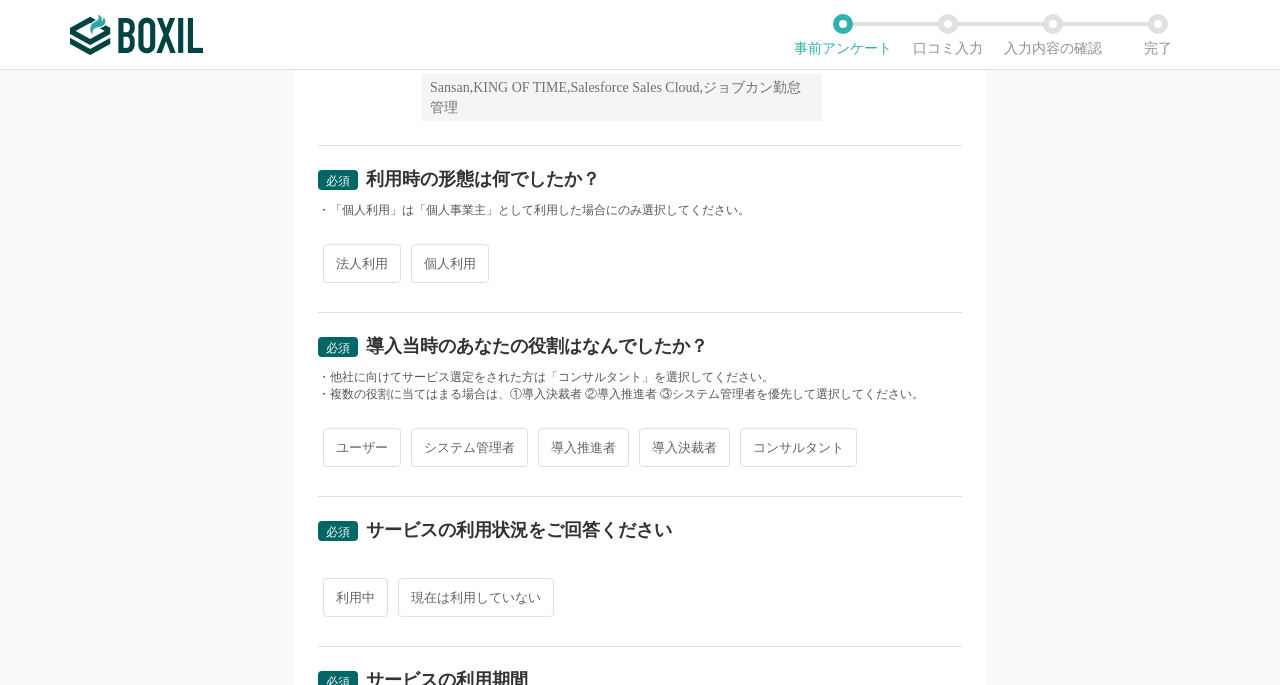 scroll, scrollTop: 400, scrollLeft: 0, axis: vertical 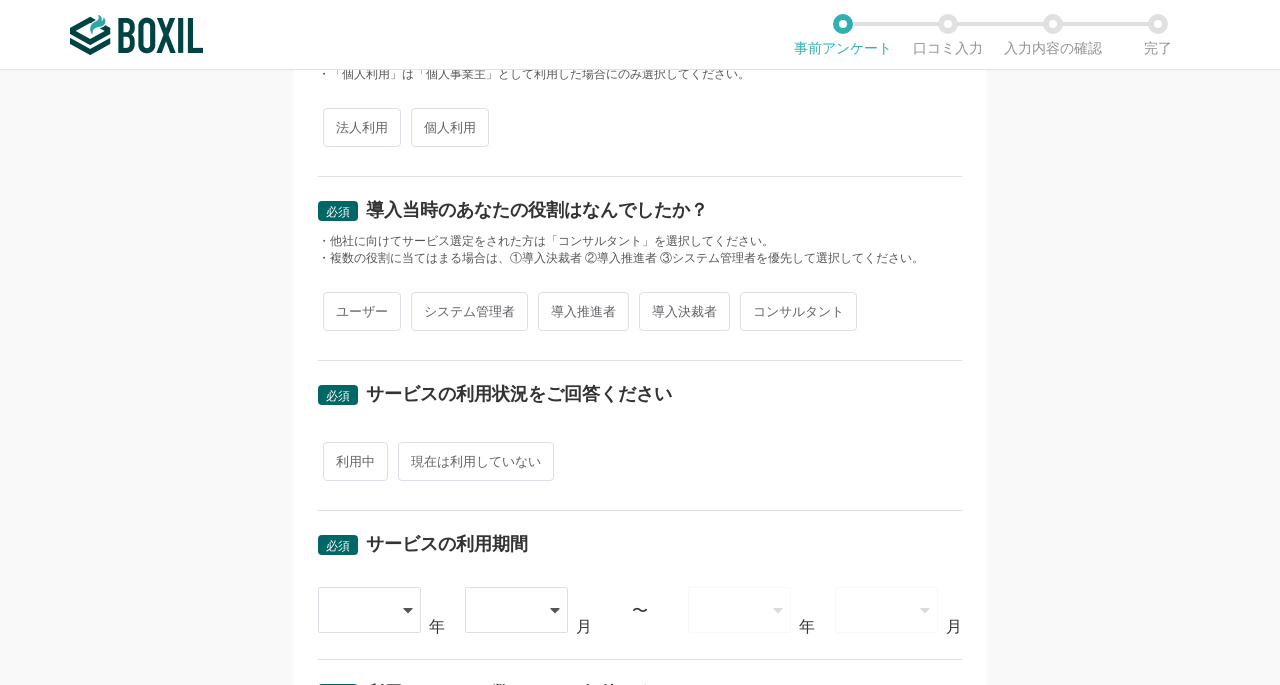 click on "ユーザー" at bounding box center [362, 311] 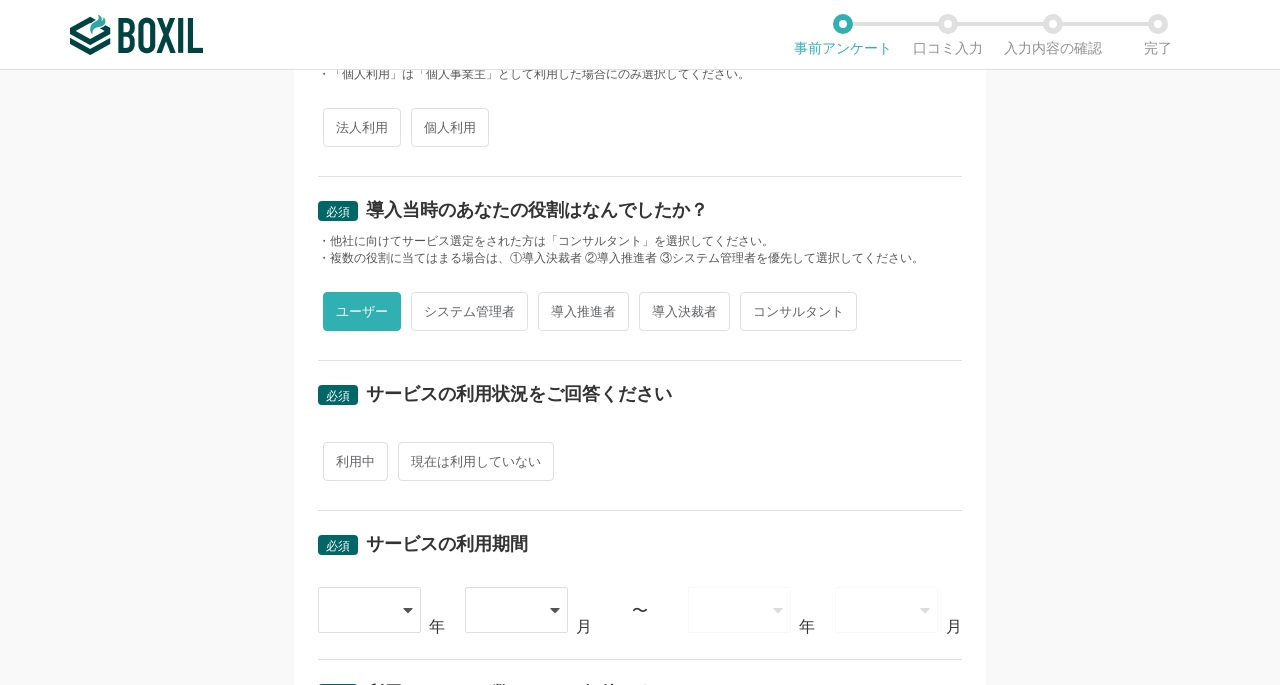 click on "利用中" at bounding box center (355, 461) 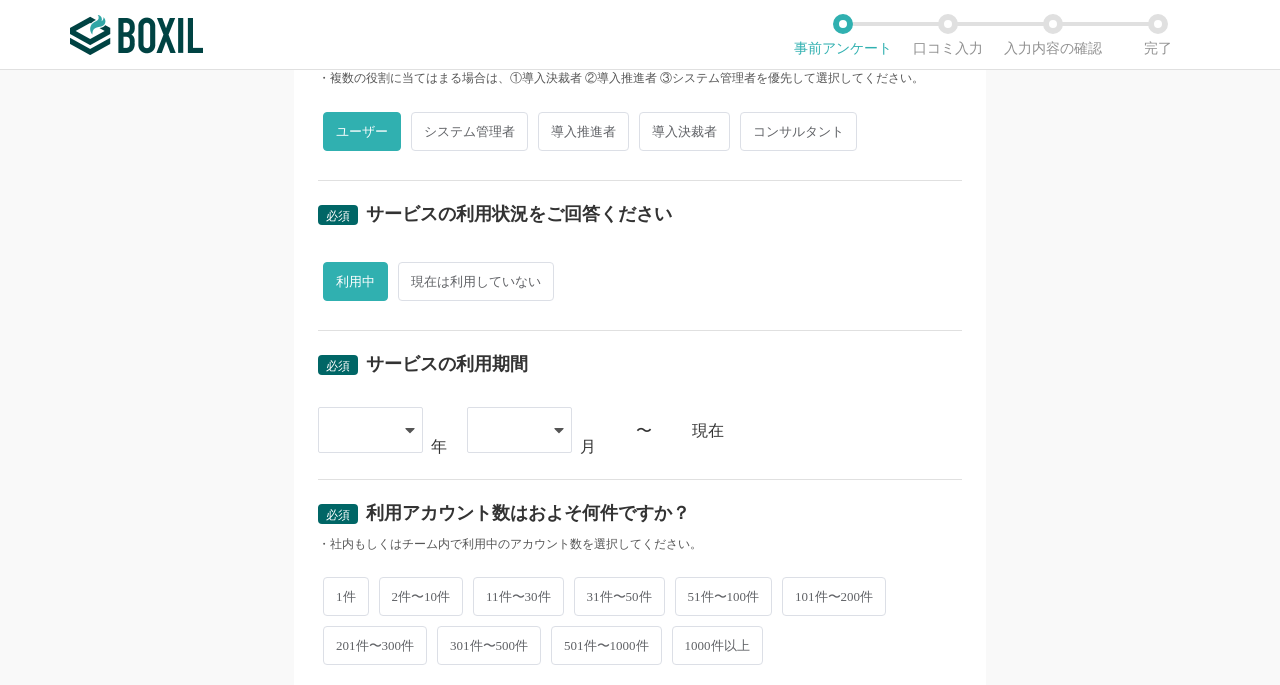 scroll, scrollTop: 600, scrollLeft: 0, axis: vertical 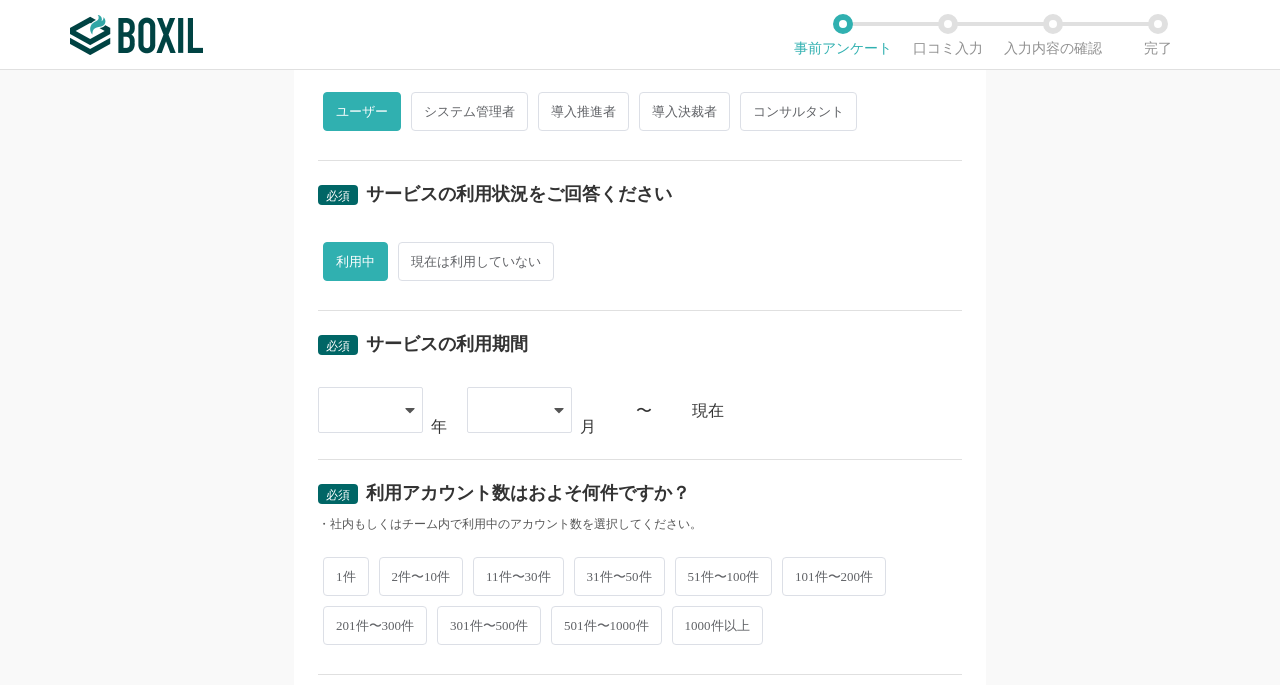 click at bounding box center (370, 410) 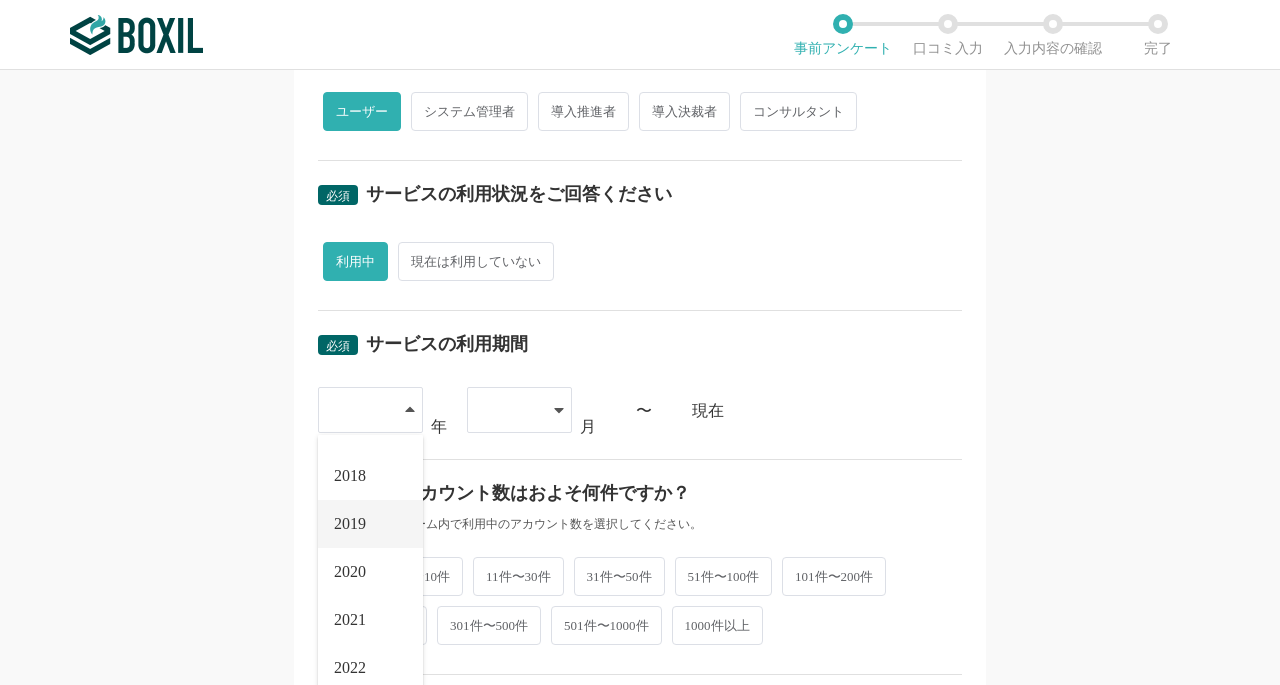 scroll, scrollTop: 228, scrollLeft: 0, axis: vertical 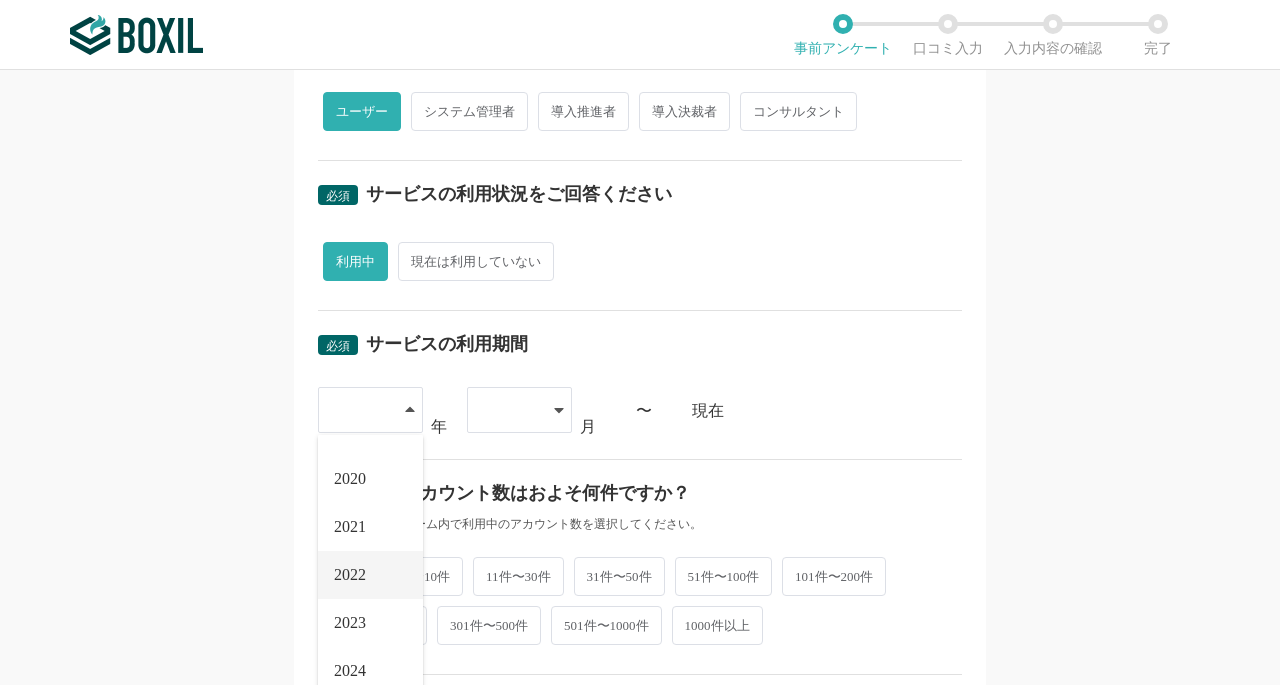 click on "2022" at bounding box center (370, 575) 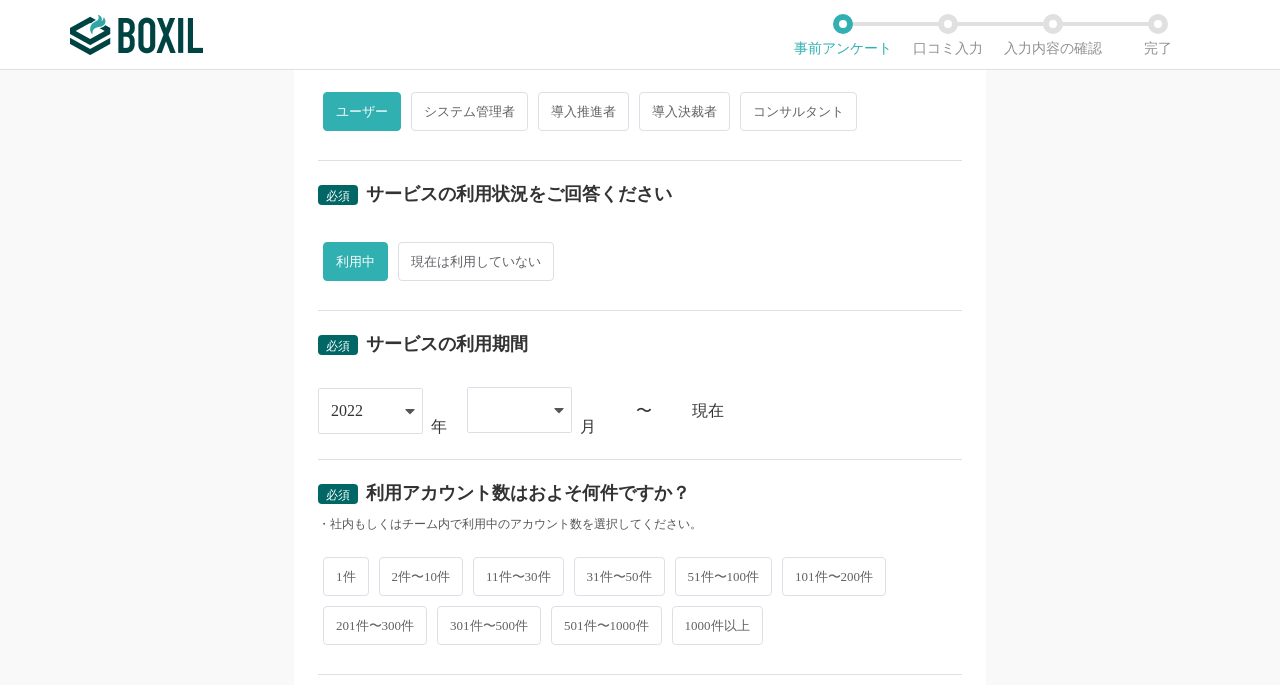 click 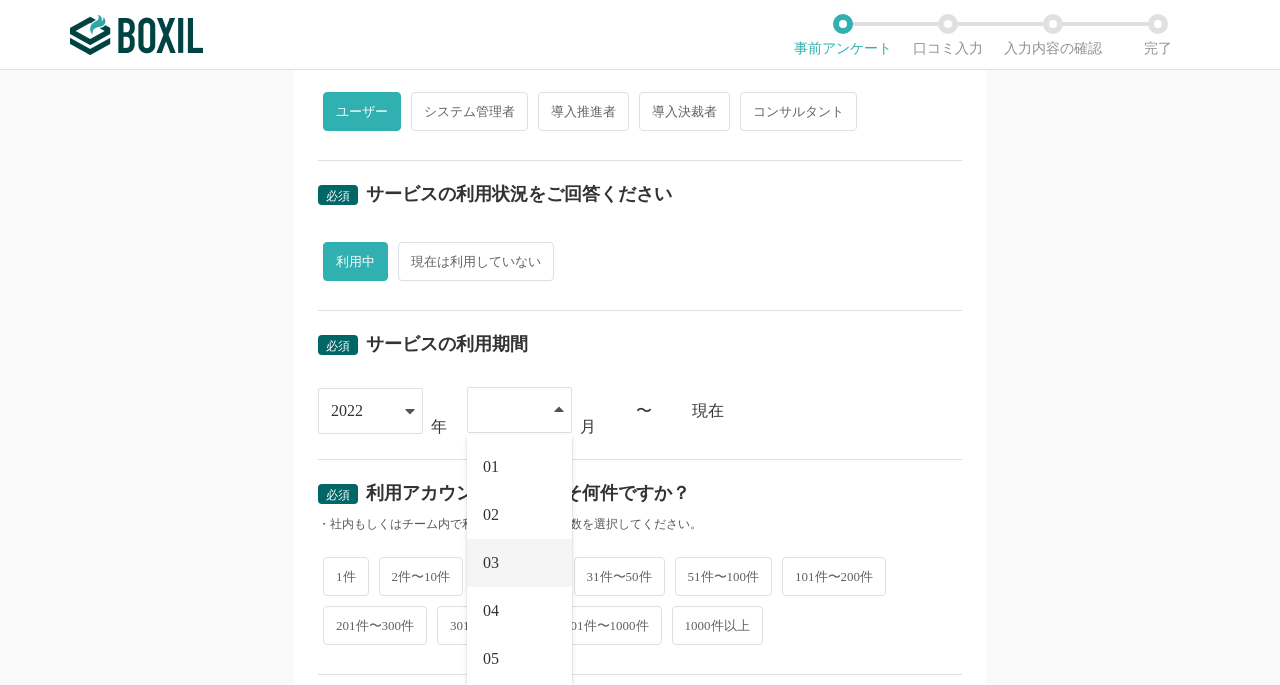 click on "03" at bounding box center (491, 563) 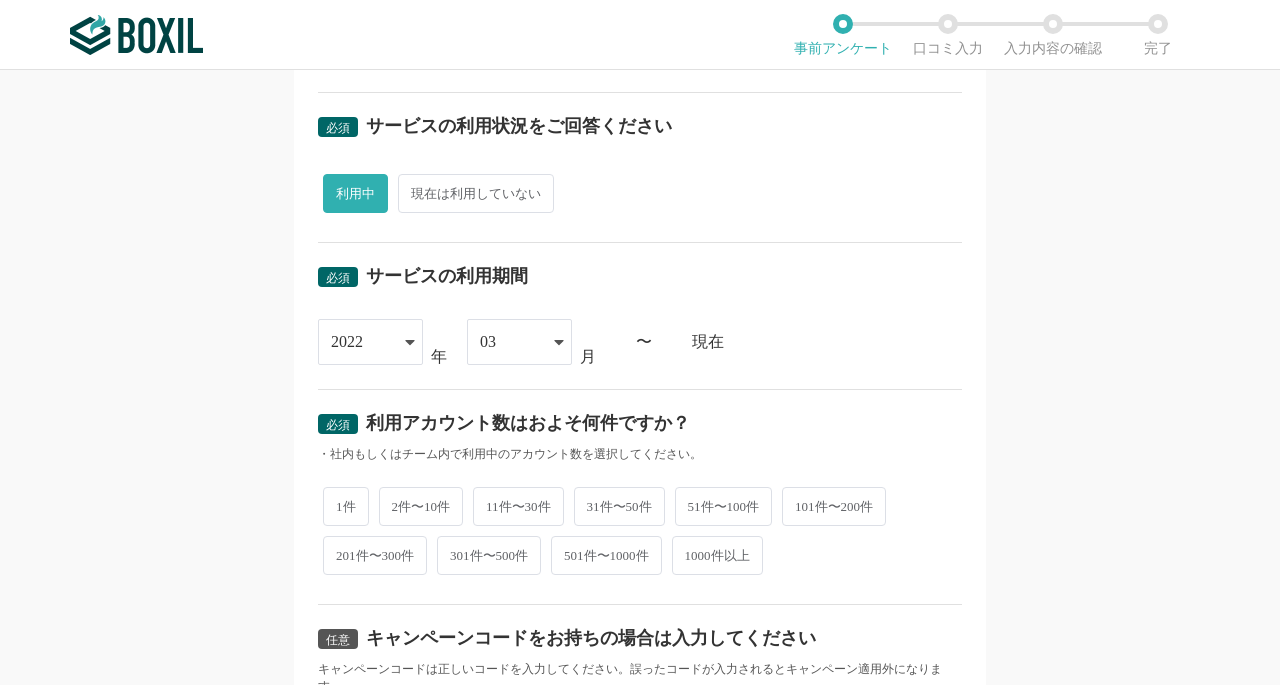 scroll, scrollTop: 700, scrollLeft: 0, axis: vertical 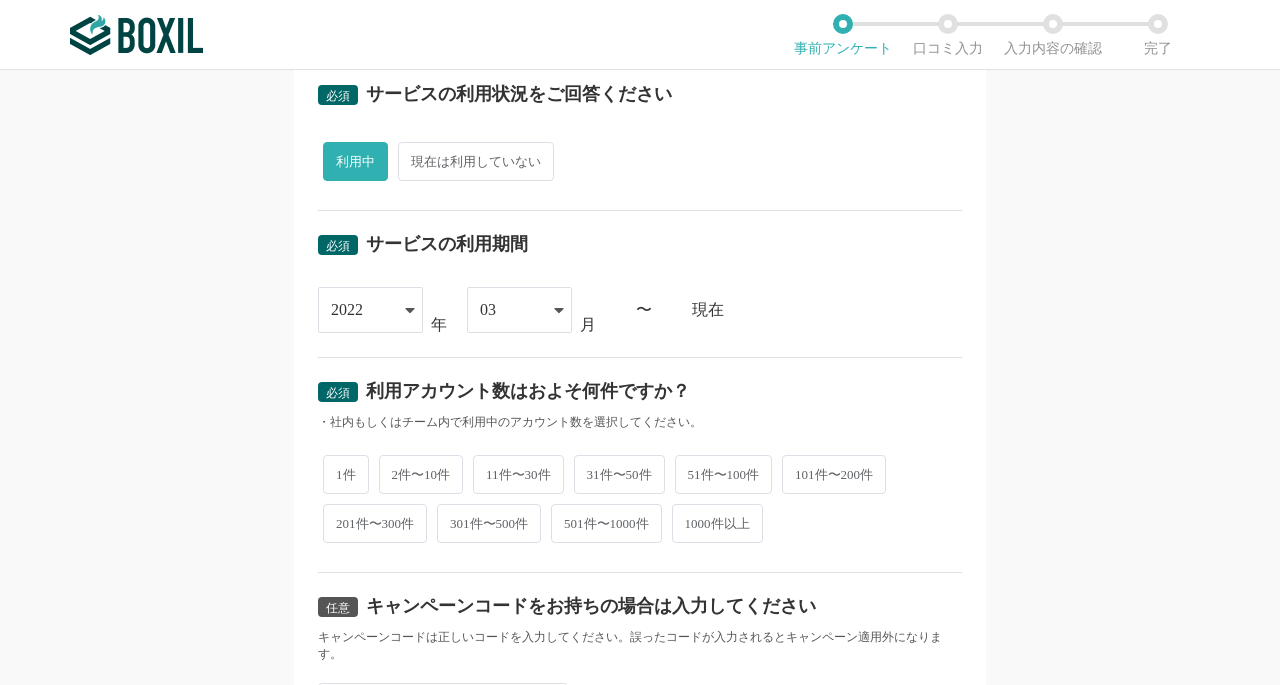 click on "31件〜50件" at bounding box center (619, 474) 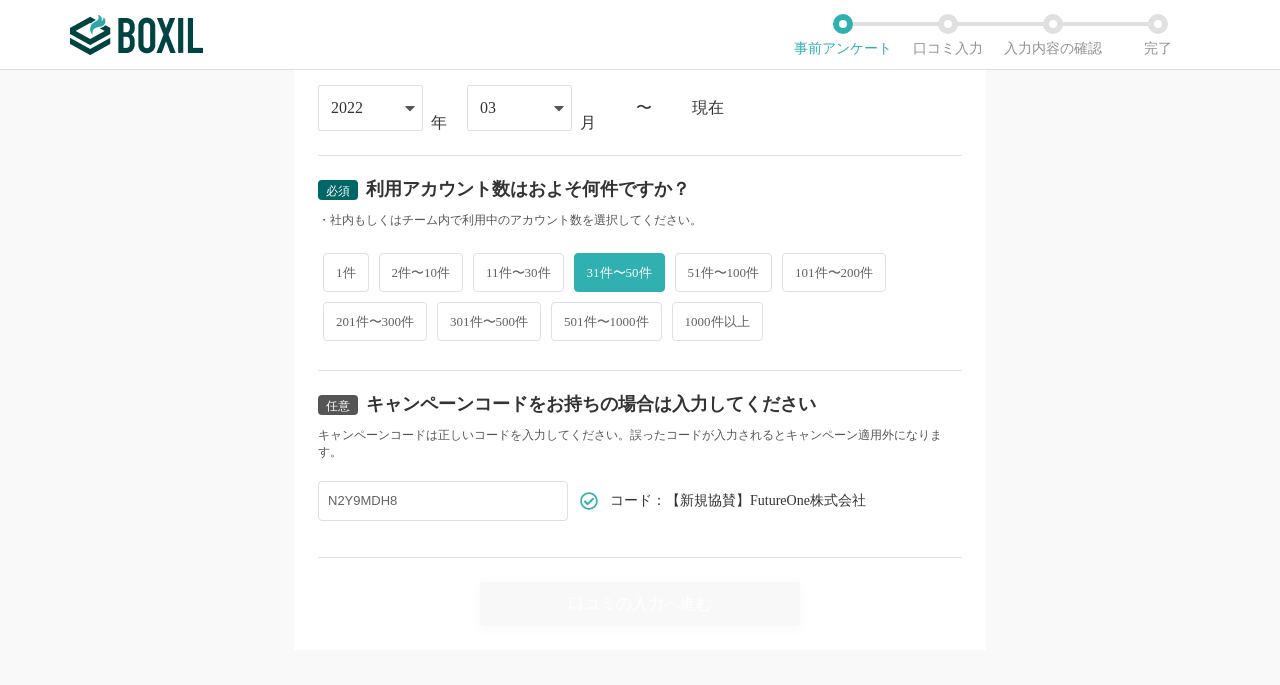 scroll, scrollTop: 924, scrollLeft: 0, axis: vertical 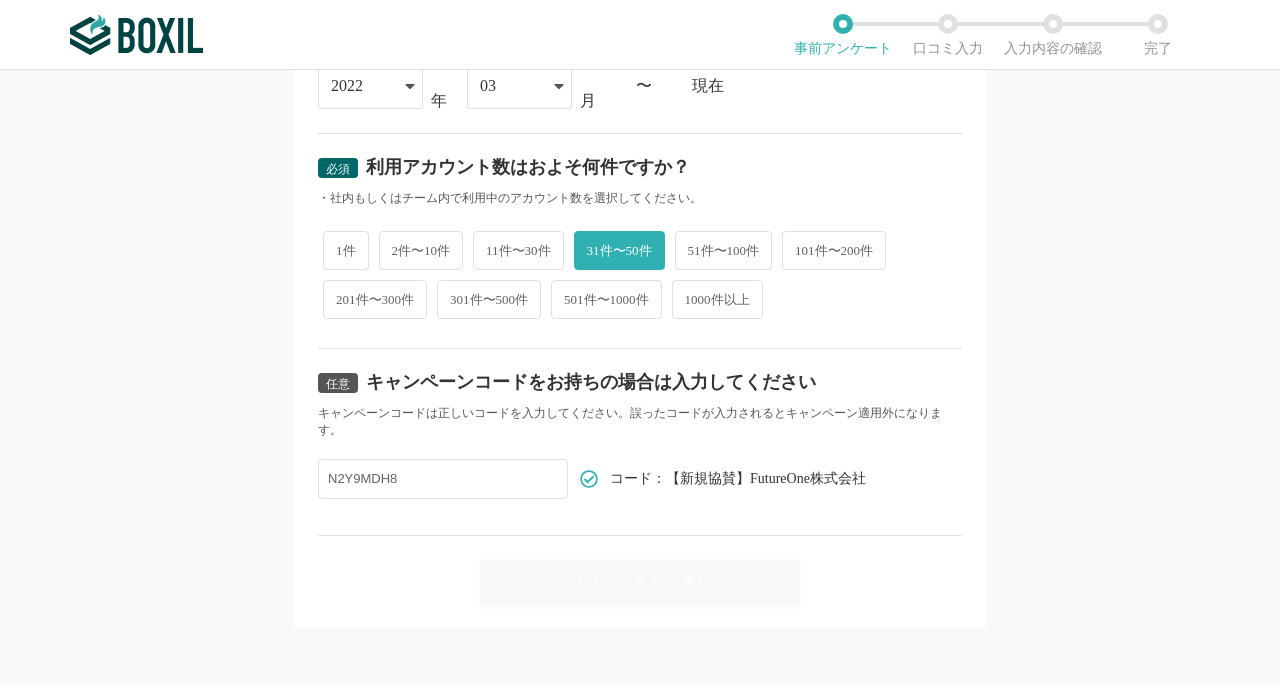click on "N2Y9MDH8" at bounding box center (443, 479) 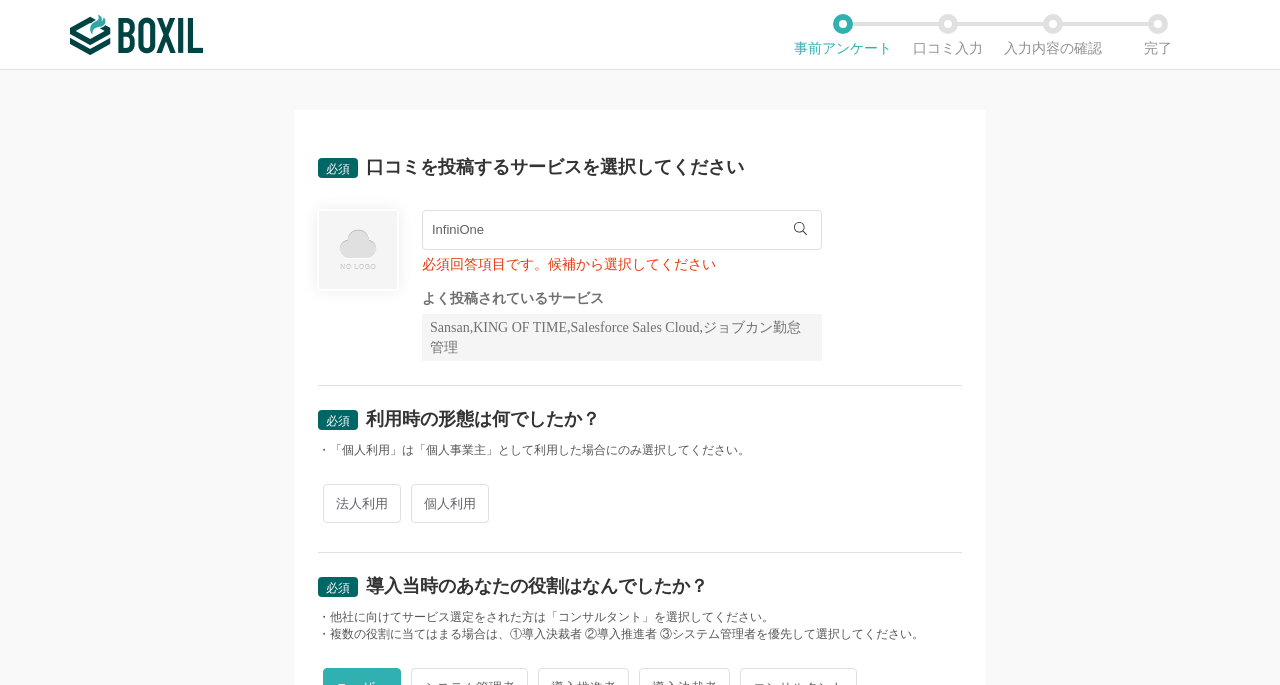 scroll, scrollTop: 0, scrollLeft: 0, axis: both 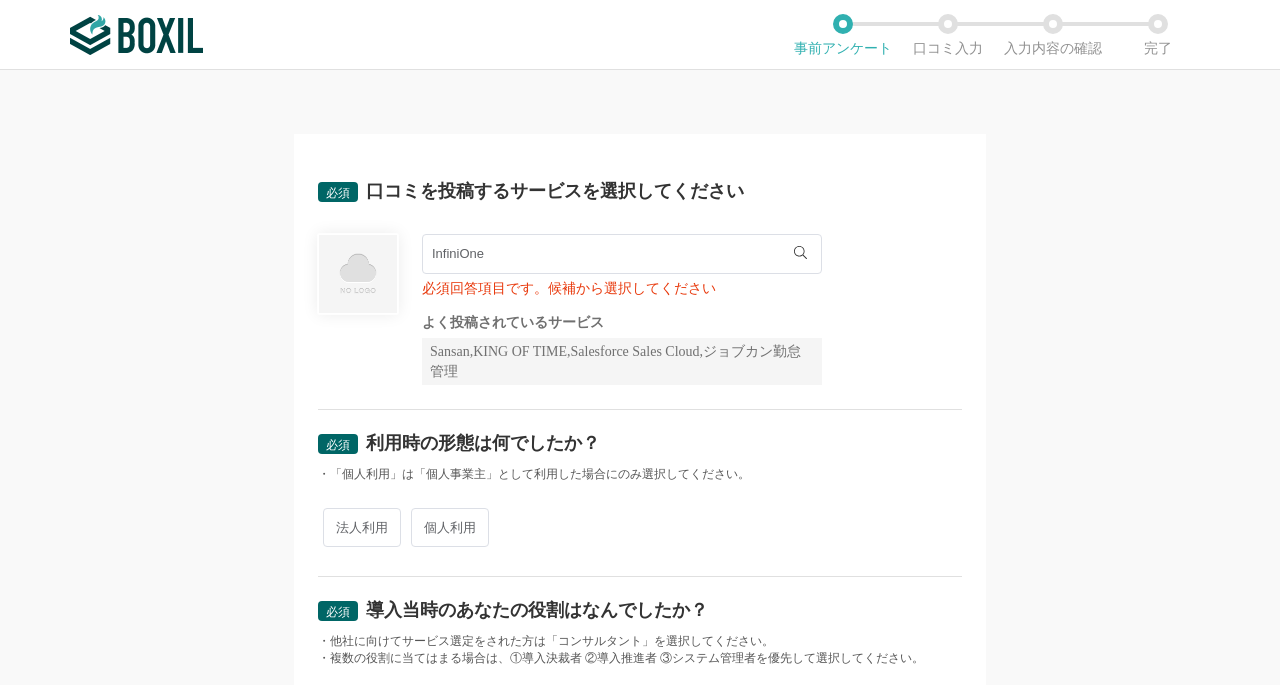 click on "InfiniOne" at bounding box center [622, 254] 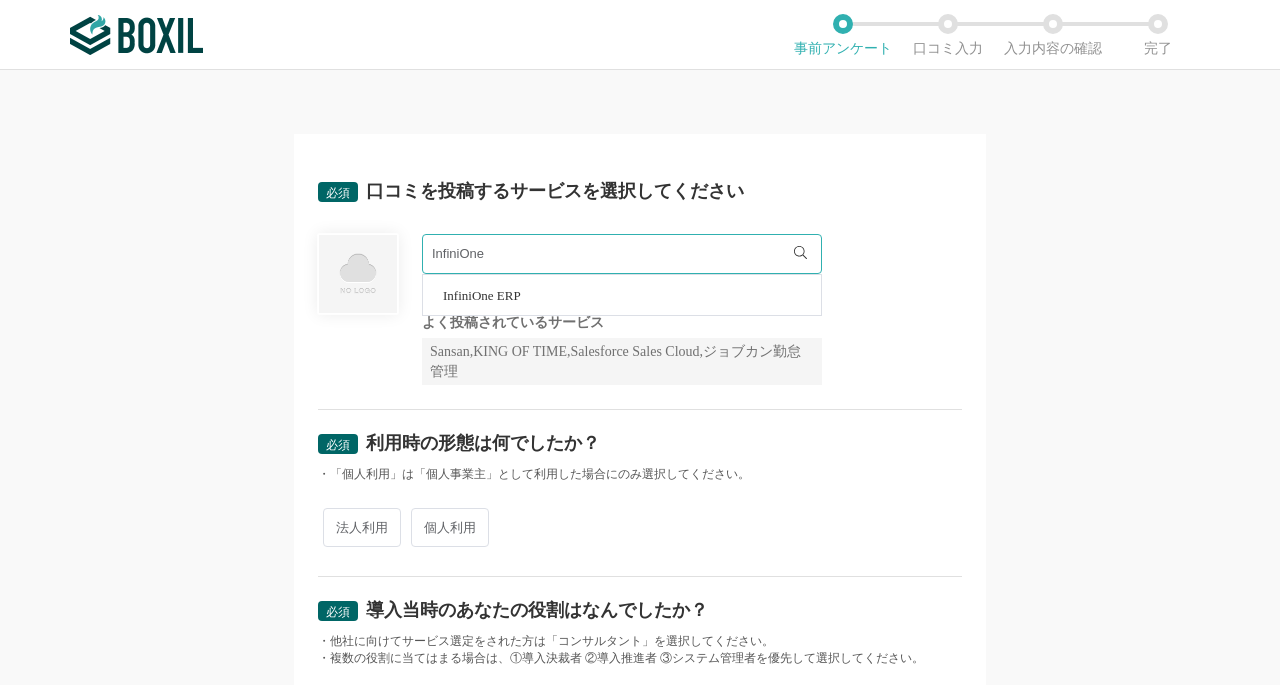 click on "InfiniOne ERP" at bounding box center (482, 295) 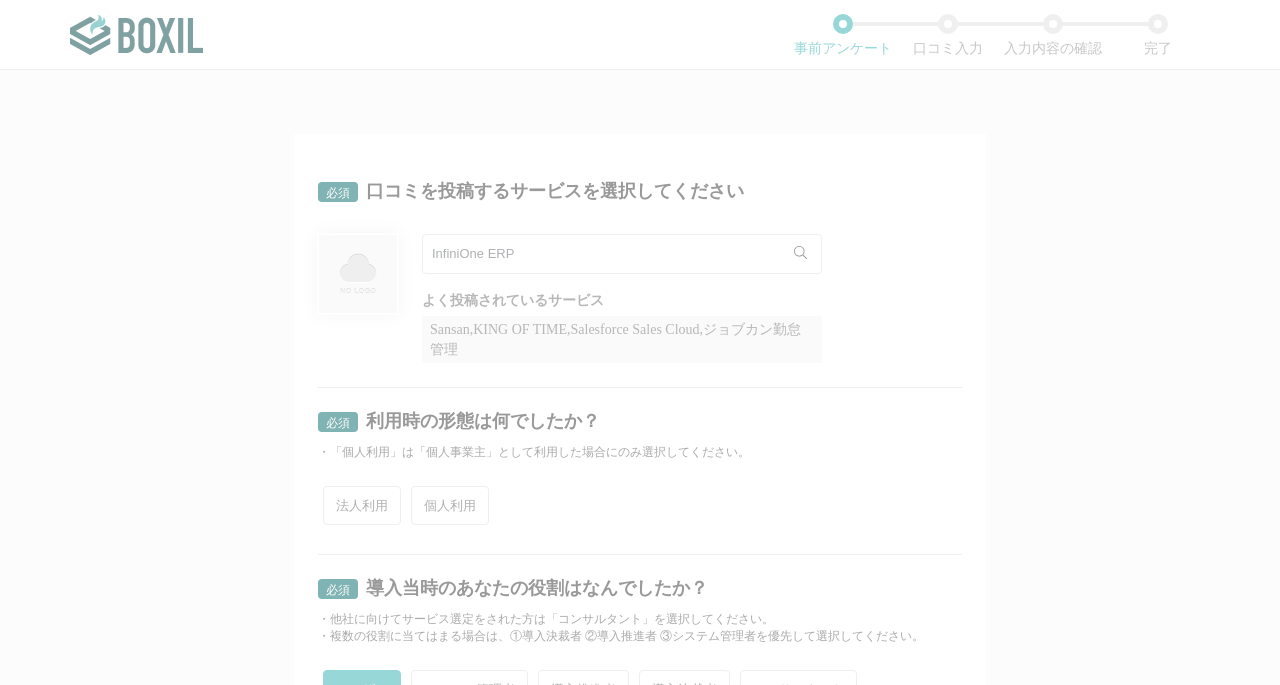 radio on "false" 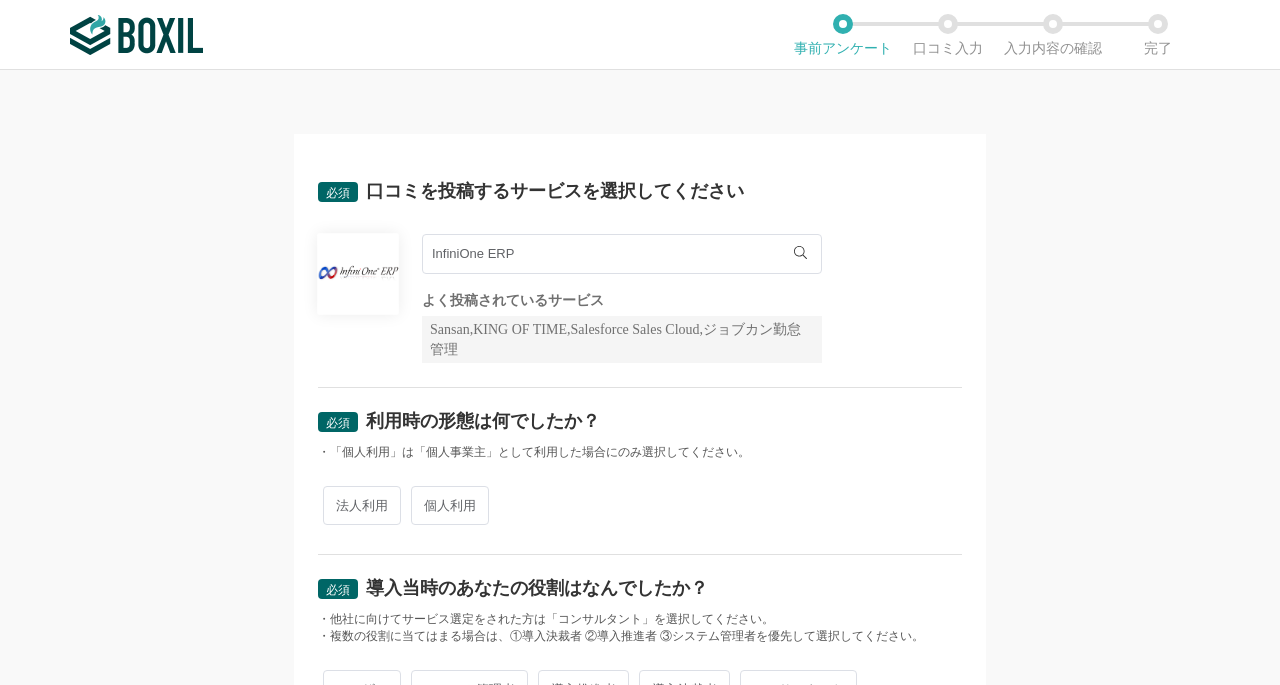 click on "InfiniOne ERP InfiniOne ERP よく投稿されているサービス Sansan,KING OF TIME,Salesforce Sales Cloud,ジョブカン勤怠管理" at bounding box center [640, 298] 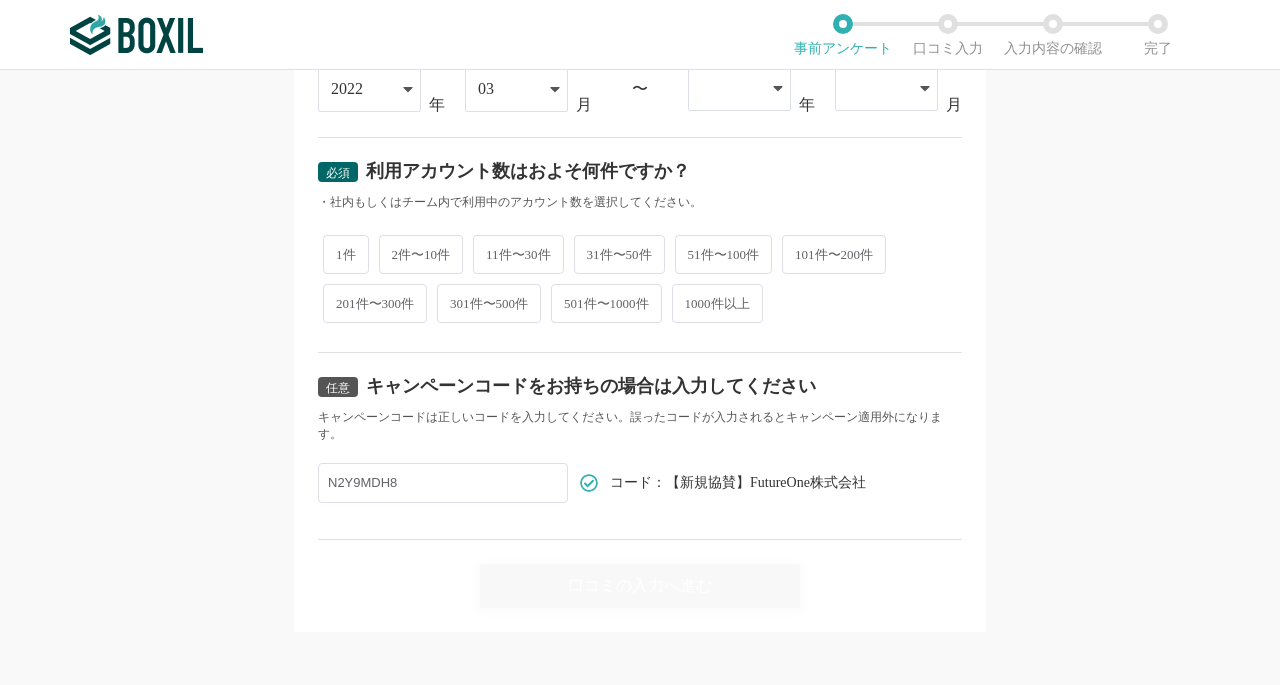scroll, scrollTop: 905, scrollLeft: 0, axis: vertical 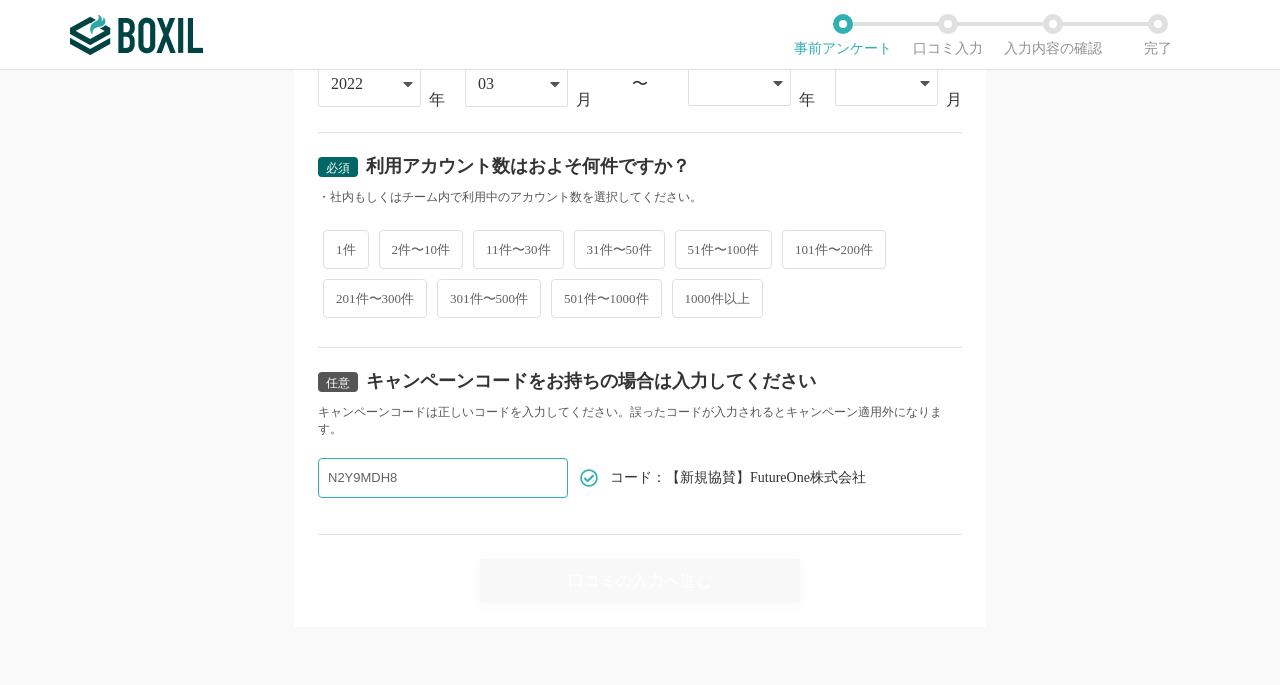 click on "N2Y9MDH8" at bounding box center [443, 478] 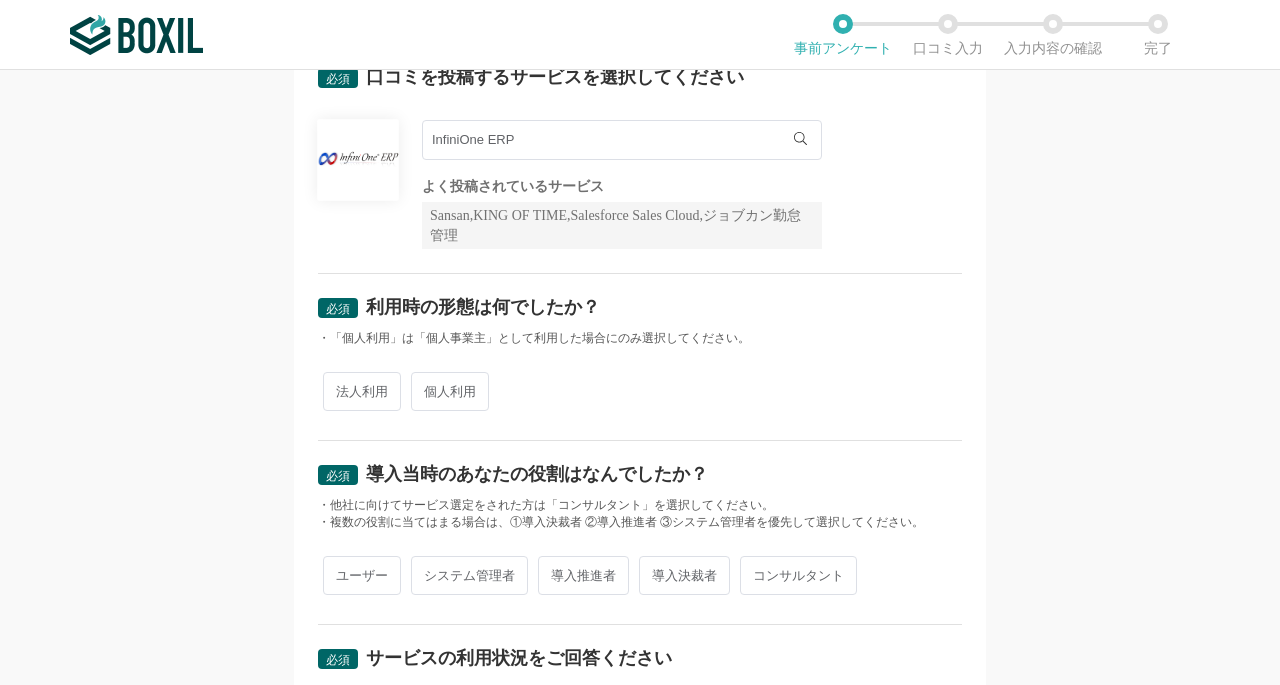 scroll, scrollTop: 122, scrollLeft: 0, axis: vertical 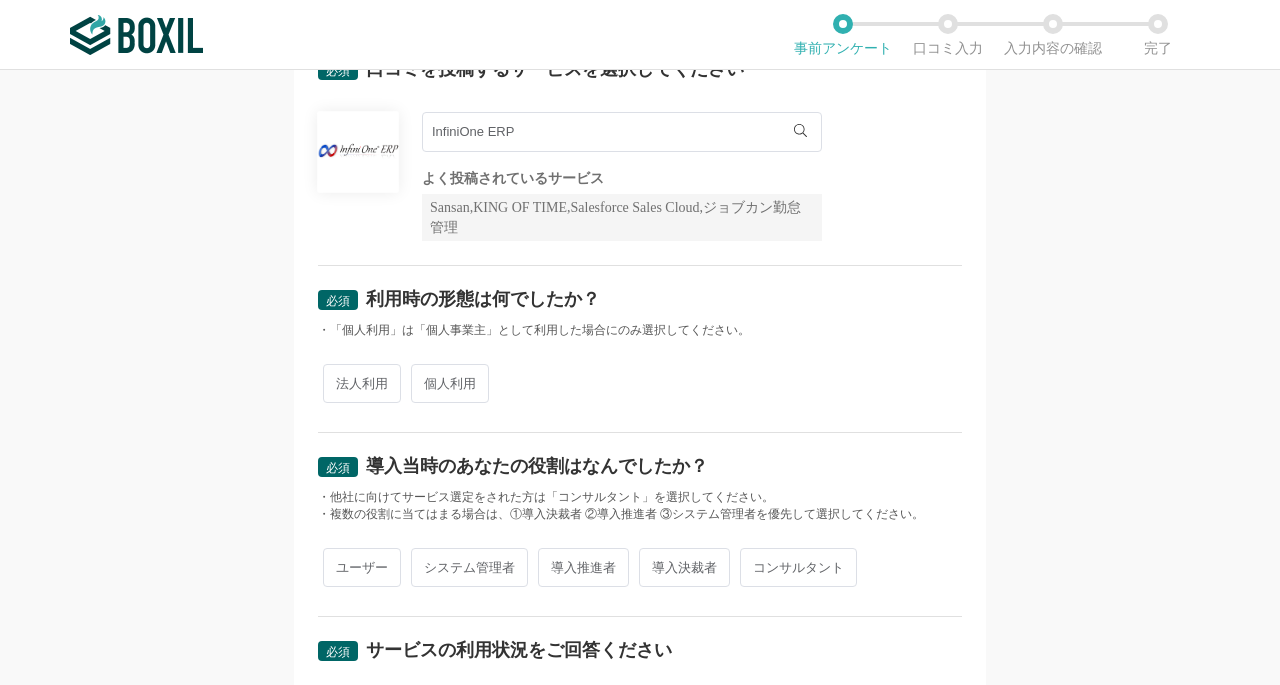 click on "法人利用" at bounding box center [362, 383] 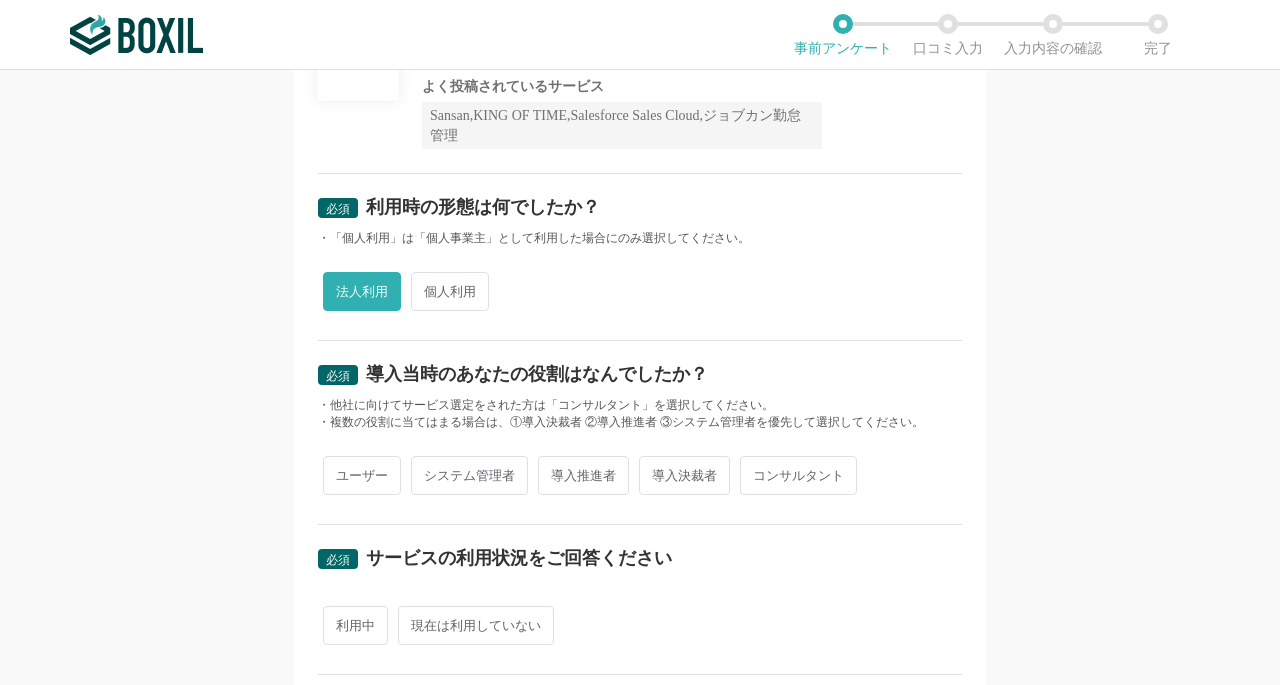 scroll, scrollTop: 322, scrollLeft: 0, axis: vertical 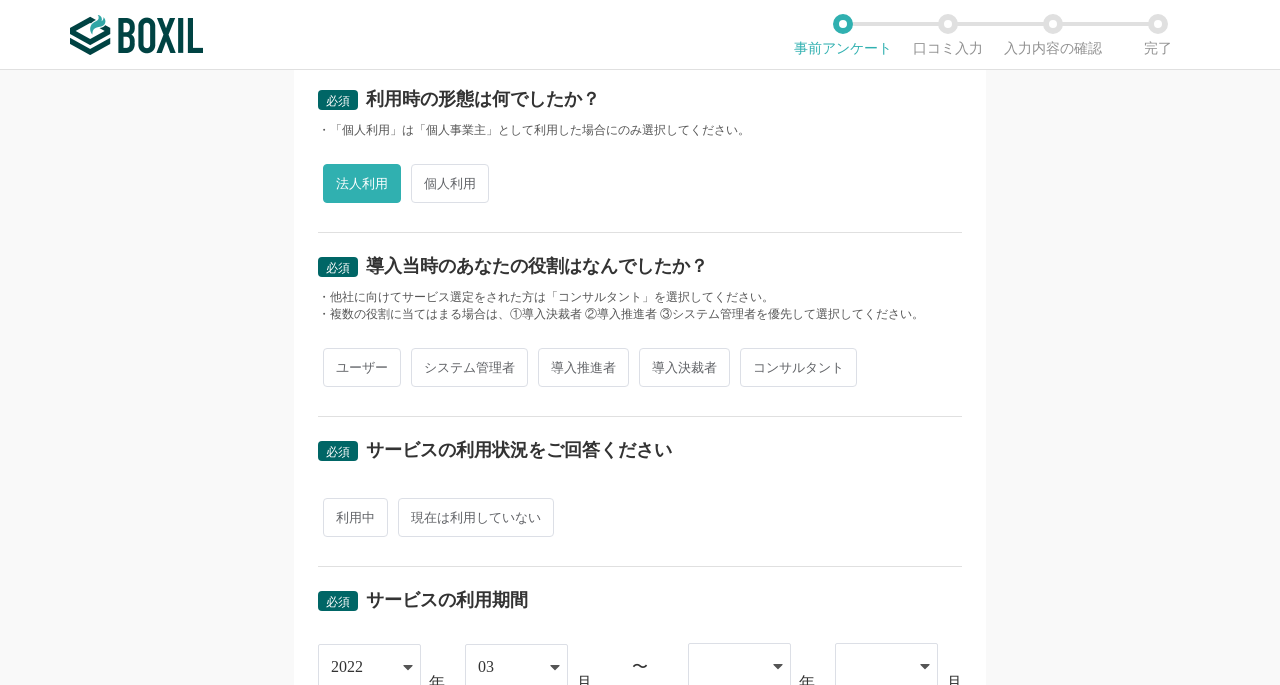 click on "ユーザー" at bounding box center [362, 367] 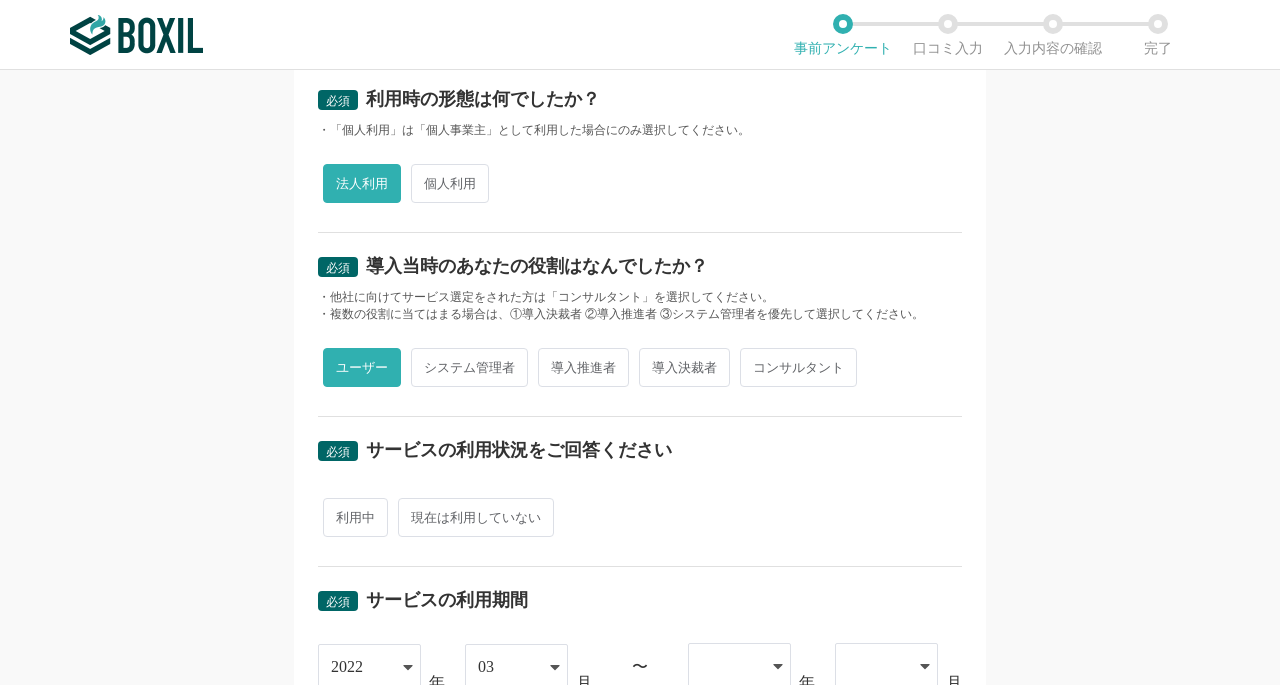 click on "利用中" at bounding box center [355, 517] 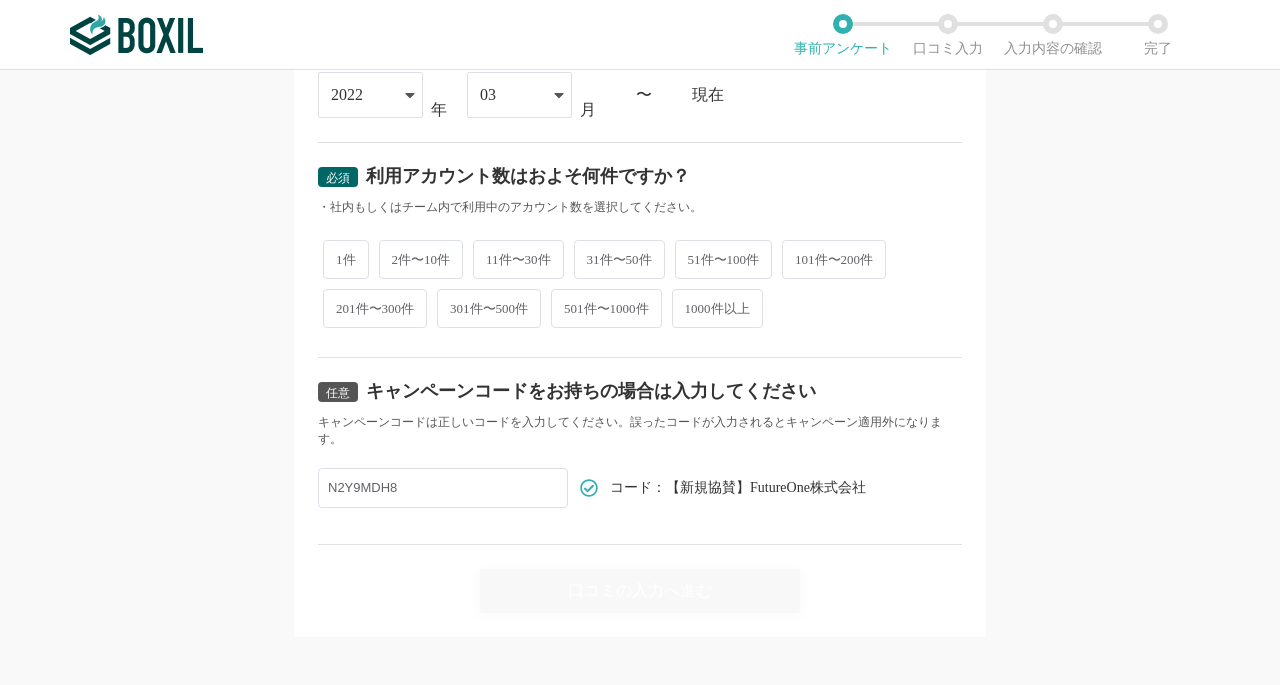 scroll, scrollTop: 902, scrollLeft: 0, axis: vertical 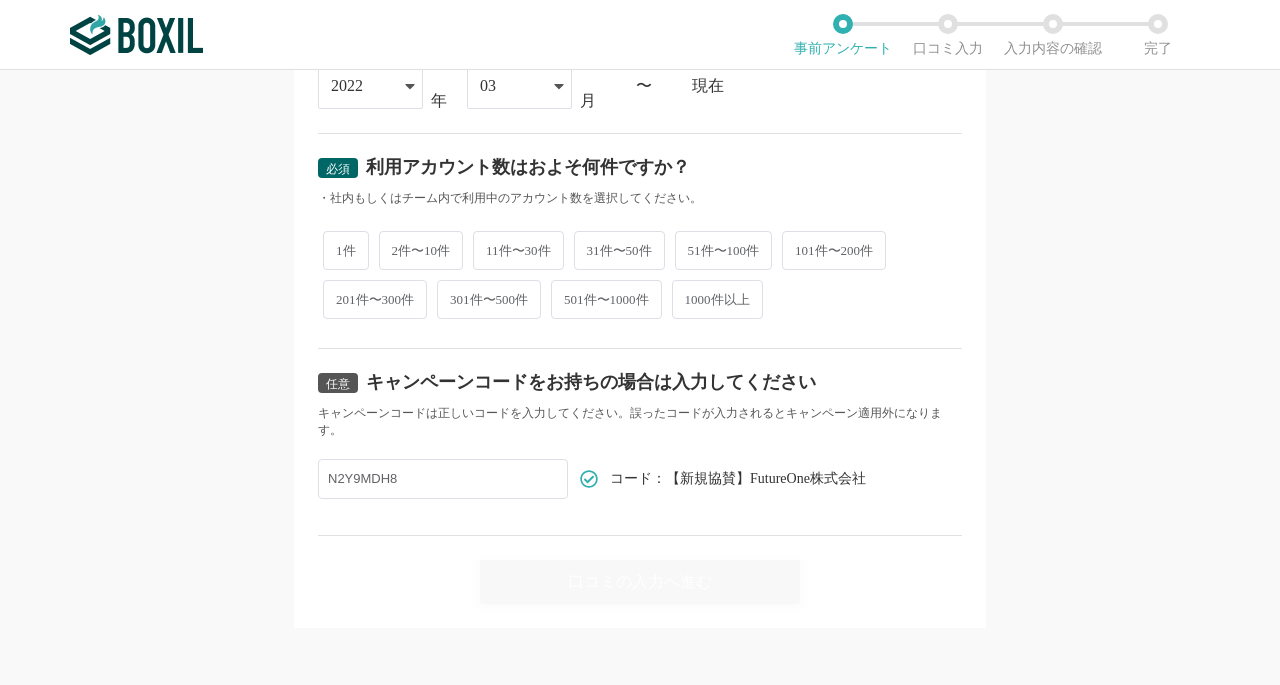 drag, startPoint x: 635, startPoint y: 241, endPoint x: 627, endPoint y: 257, distance: 17.888544 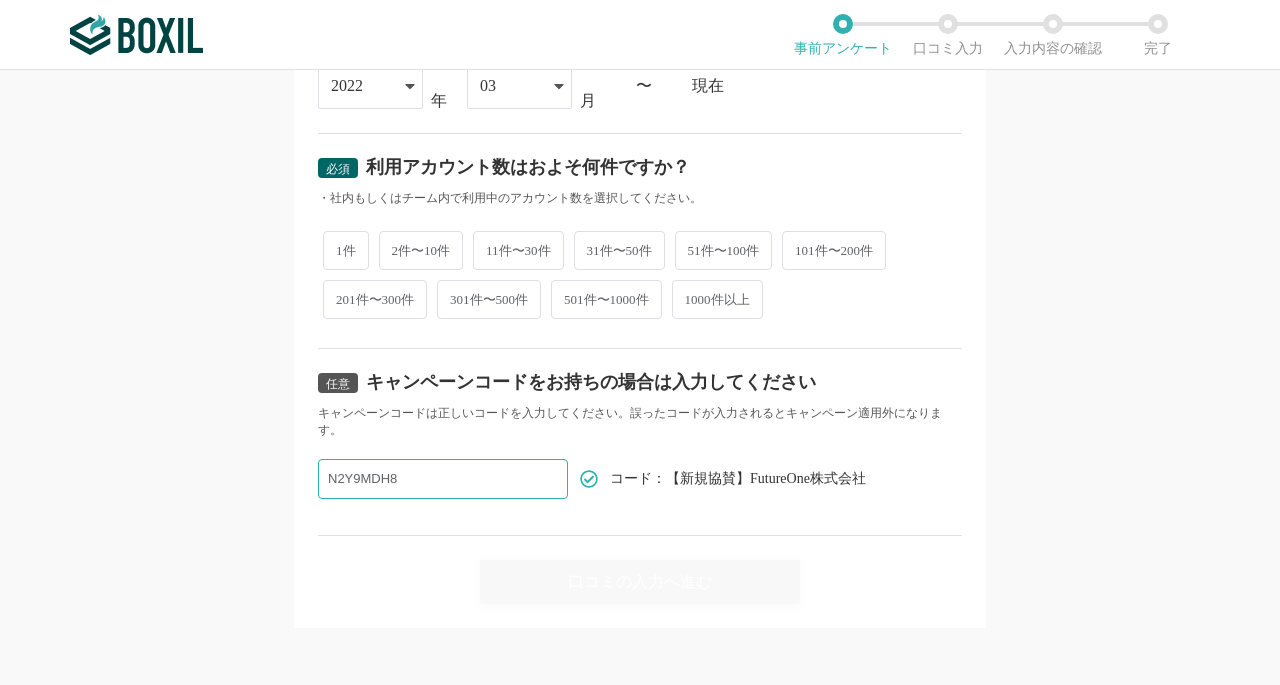 click on "31件〜50件" at bounding box center (619, 250) 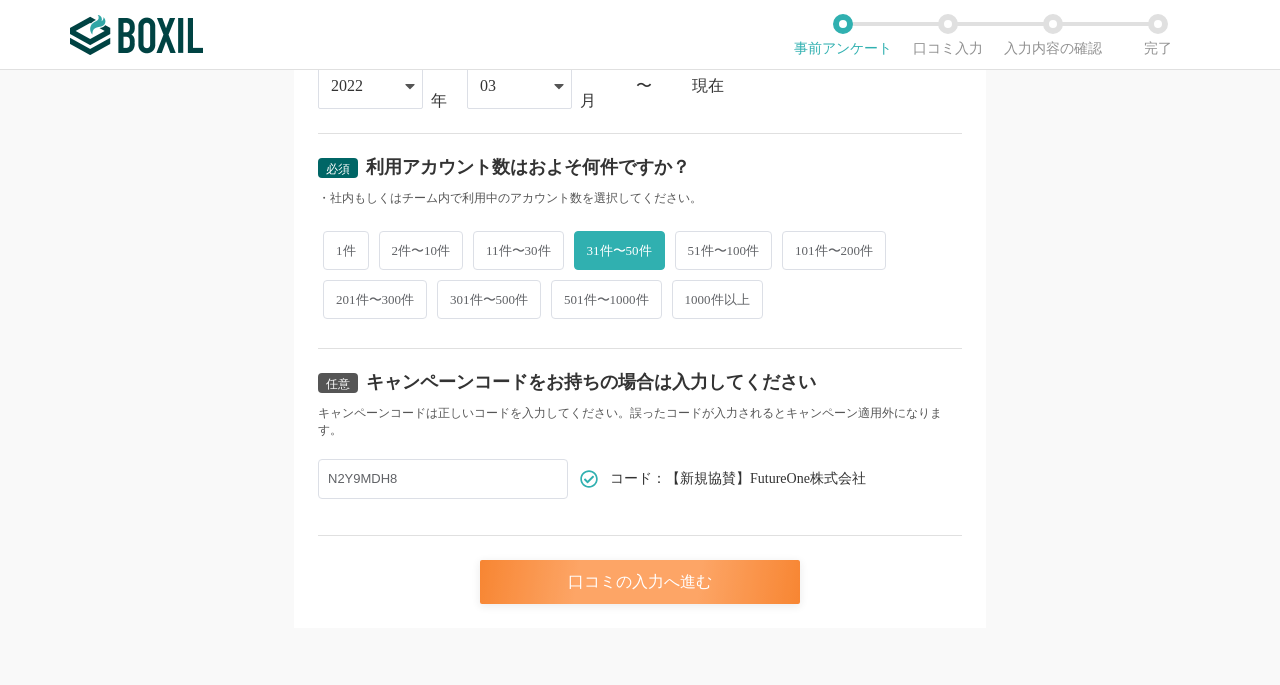 click on "口コミの入力へ進む" at bounding box center [640, 582] 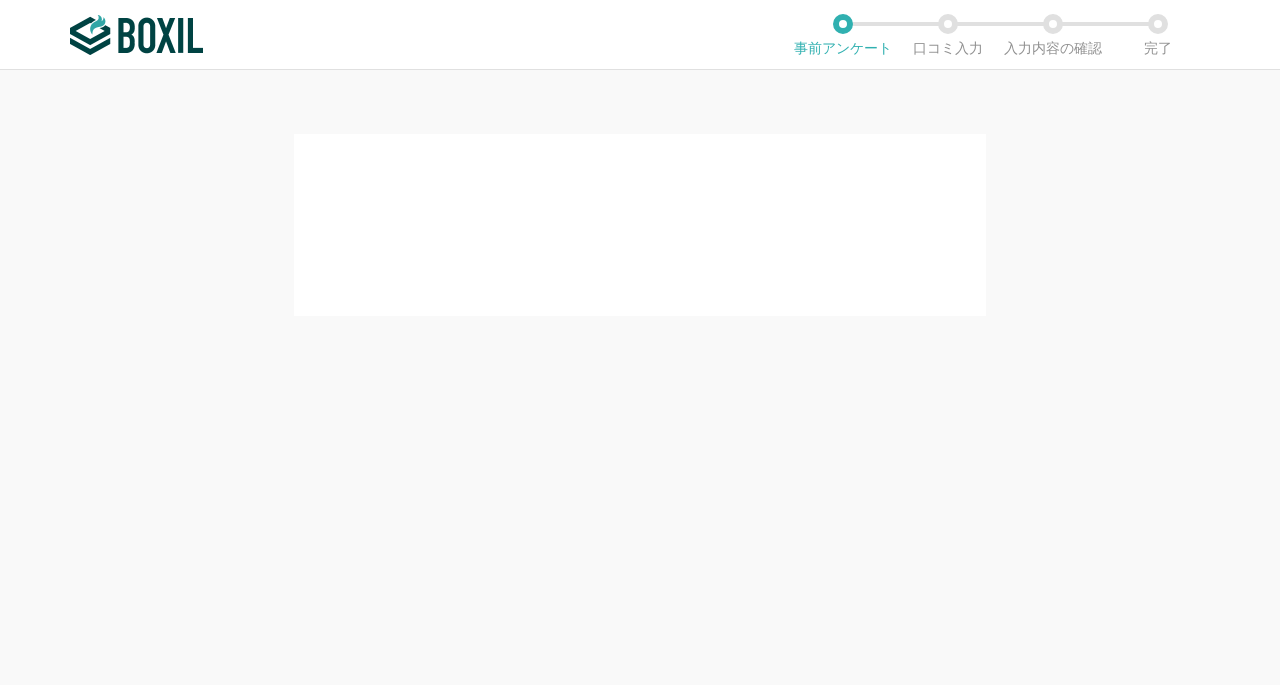 scroll, scrollTop: 0, scrollLeft: 0, axis: both 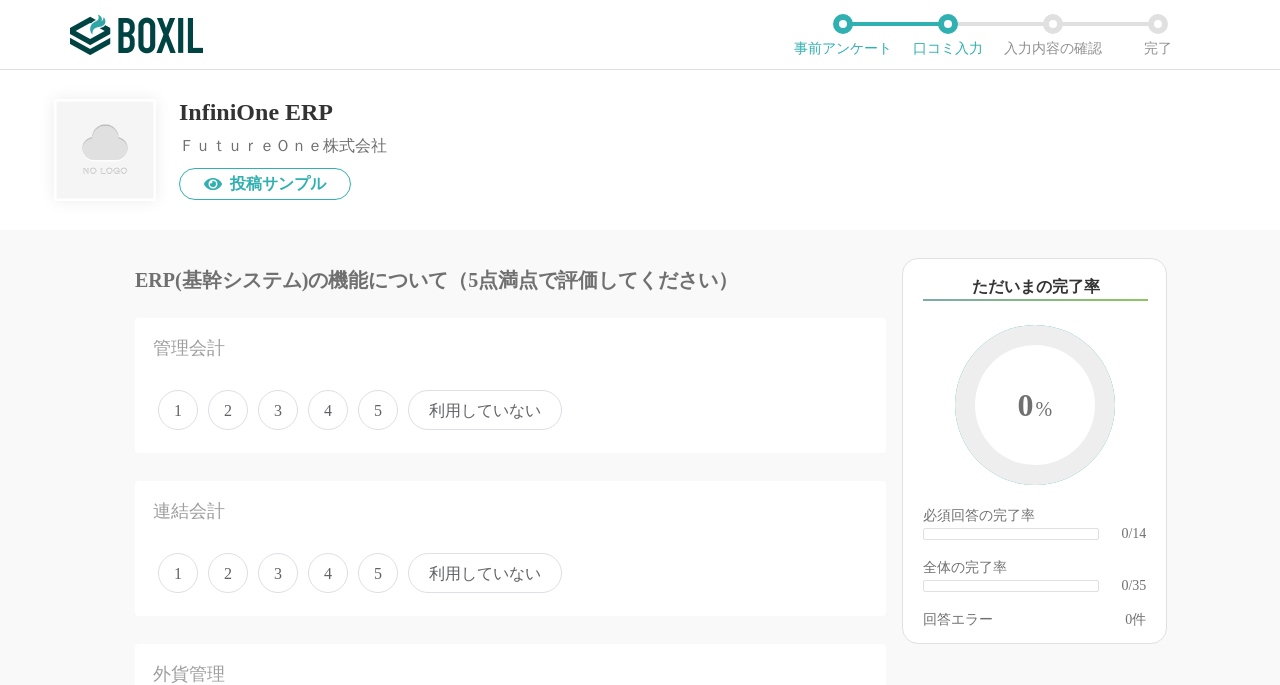 click on "3" at bounding box center (278, 410) 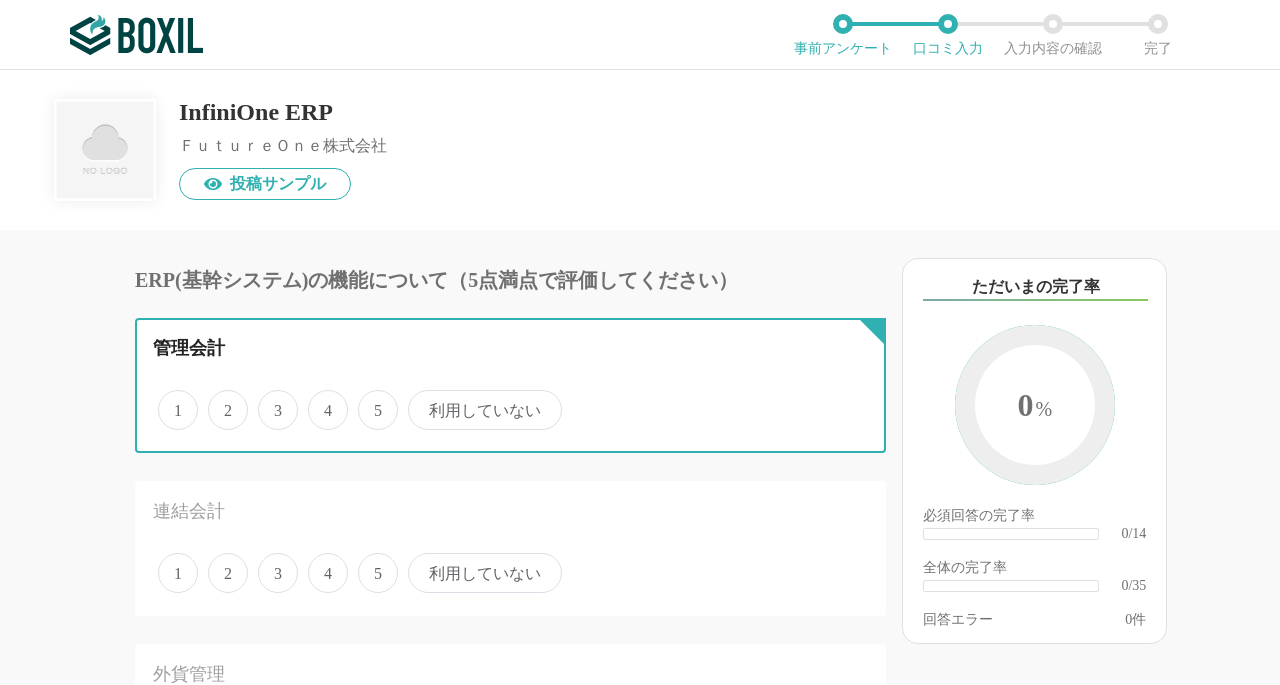 click on "3" at bounding box center [269, 399] 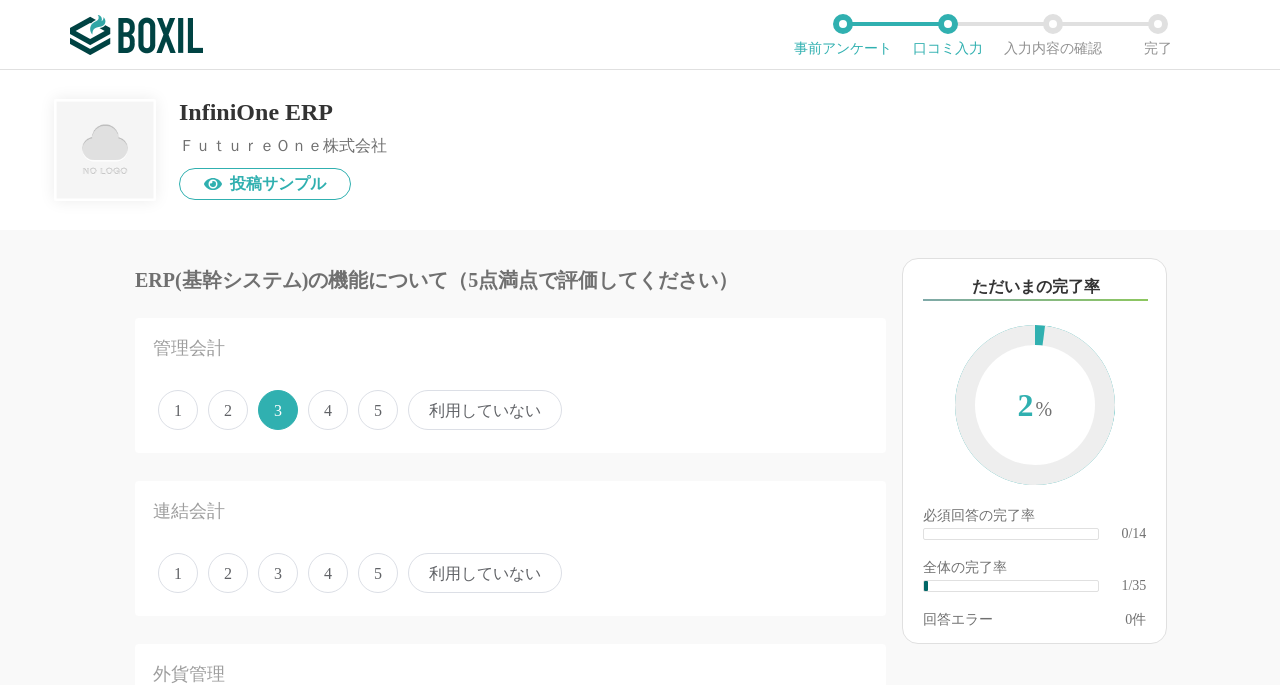 click on "利用していない" at bounding box center [485, 410] 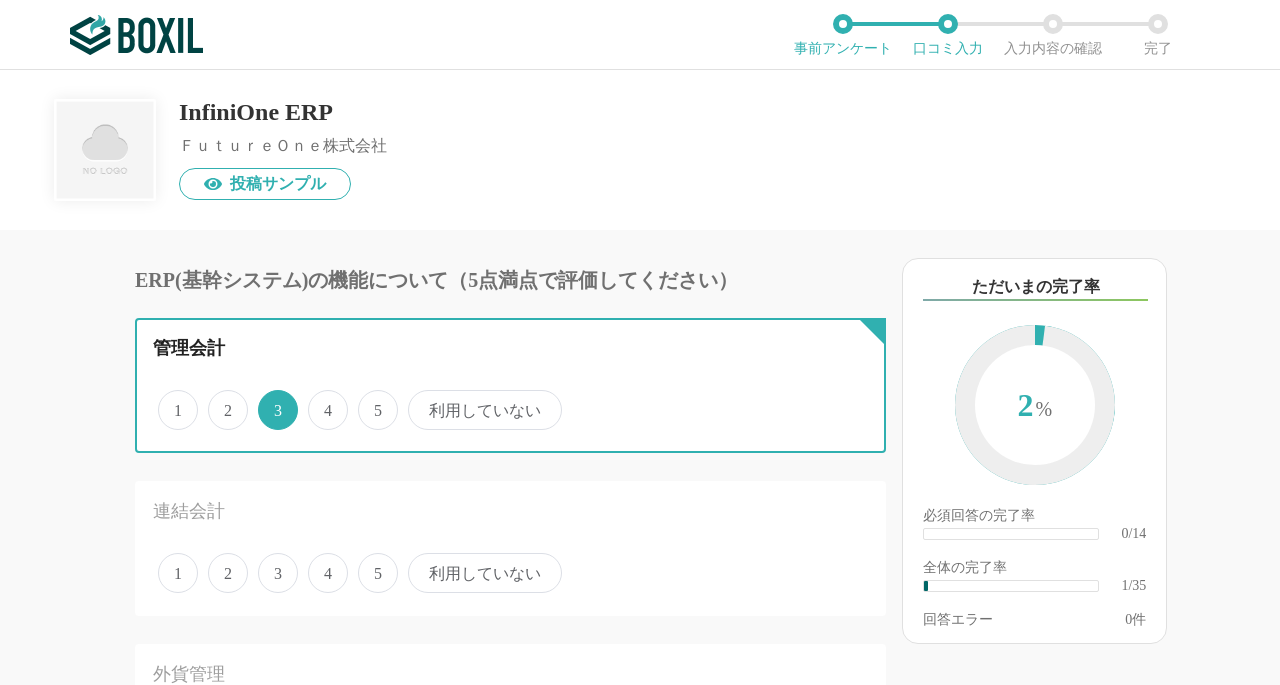 click on "利用していない" at bounding box center [419, 399] 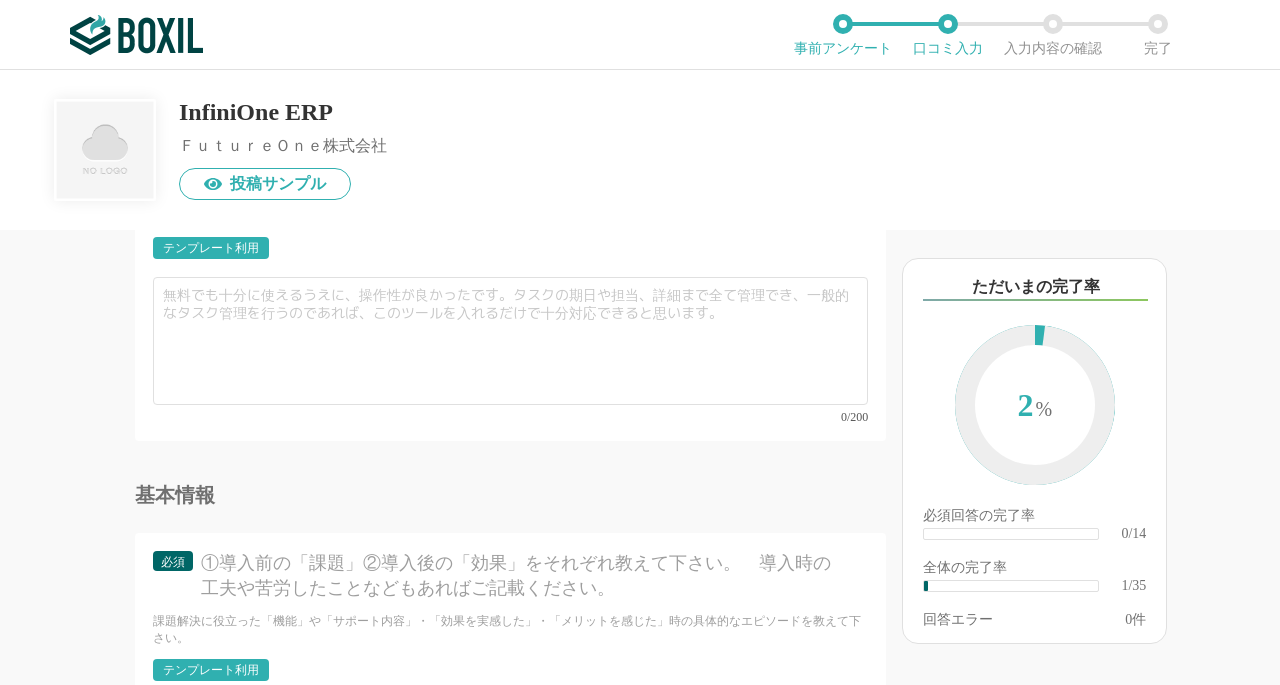 scroll, scrollTop: 5336, scrollLeft: 0, axis: vertical 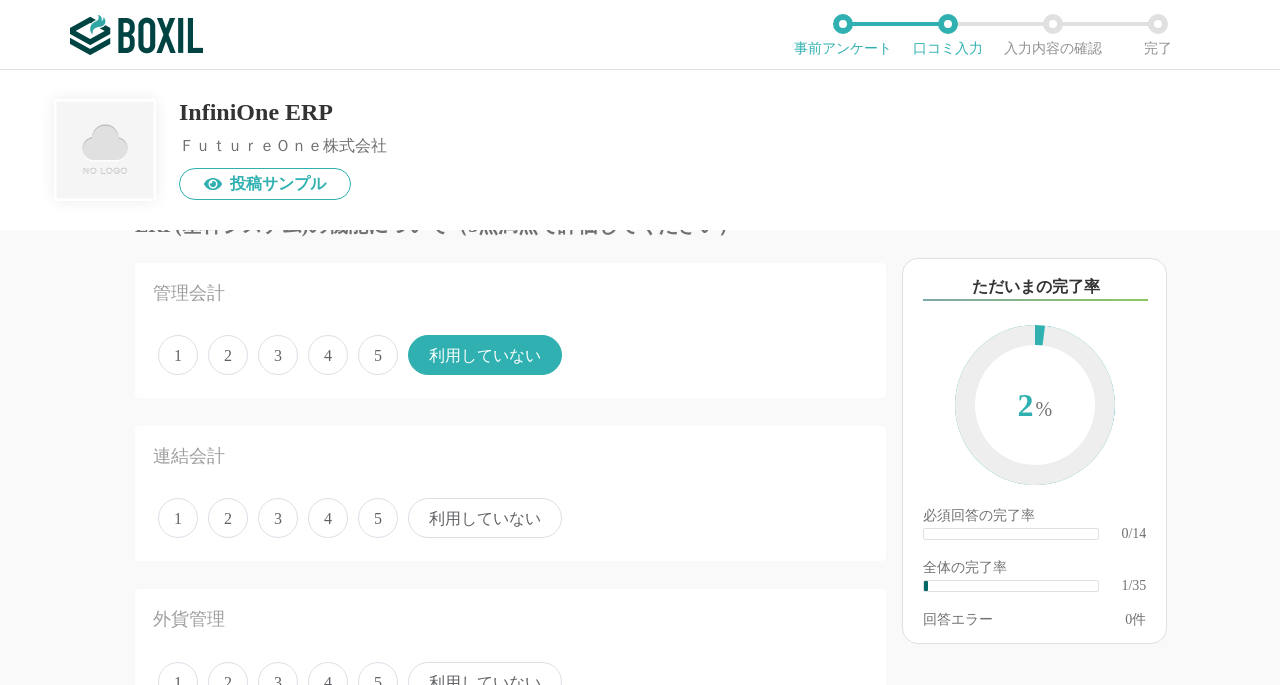 click at bounding box center (136, 35) 